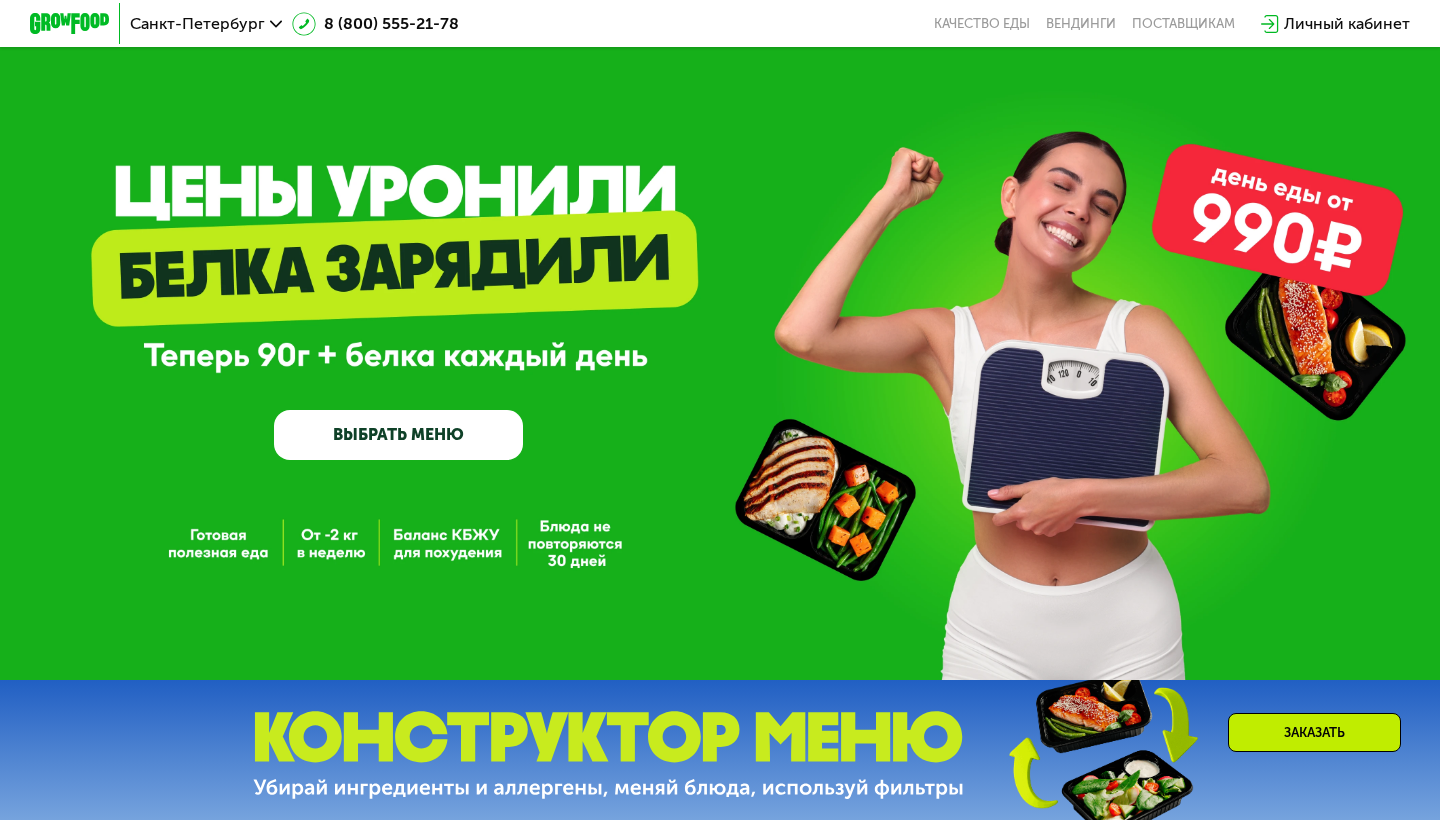 scroll, scrollTop: 2319, scrollLeft: 0, axis: vertical 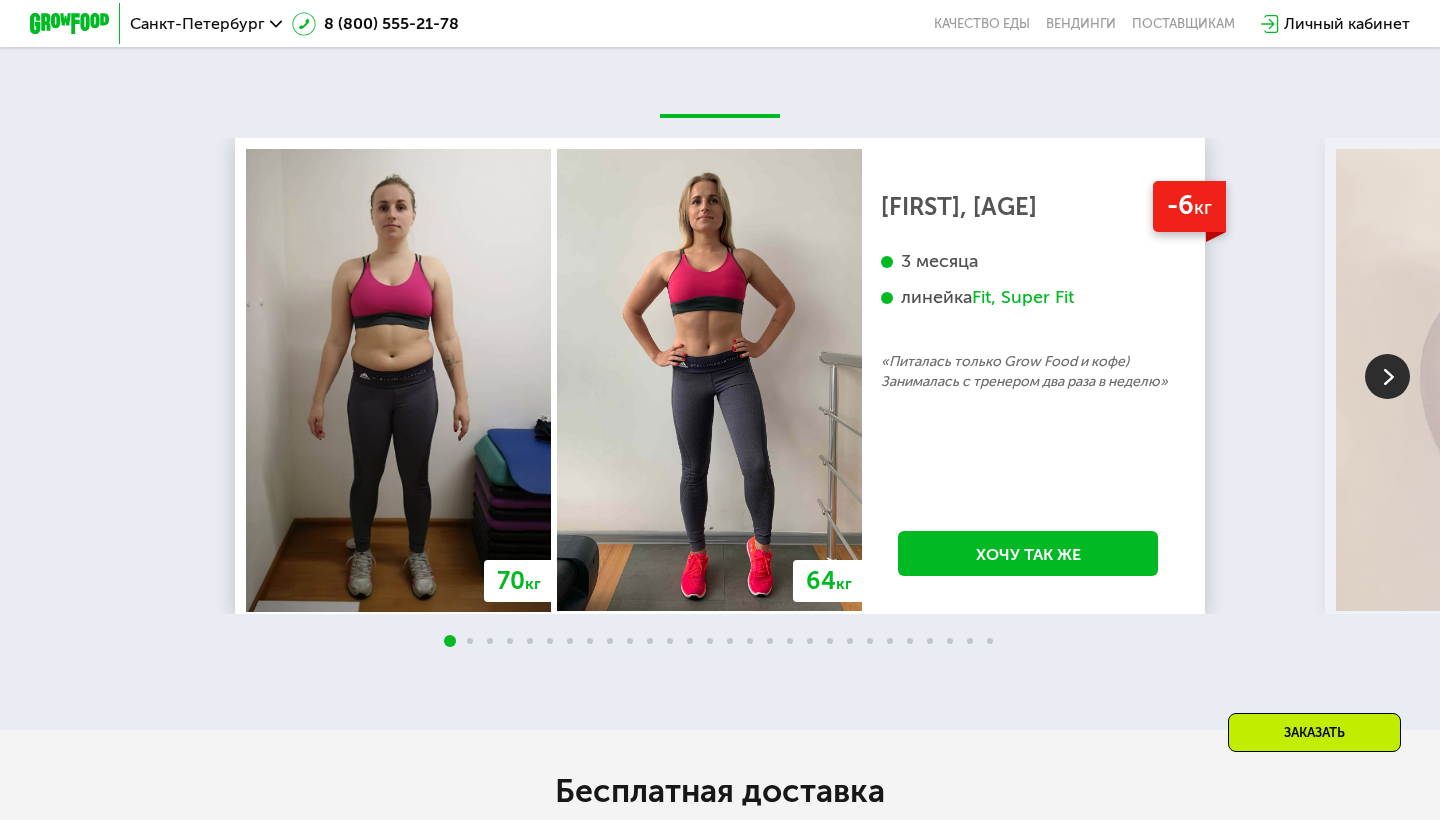 click at bounding box center [1387, 376] 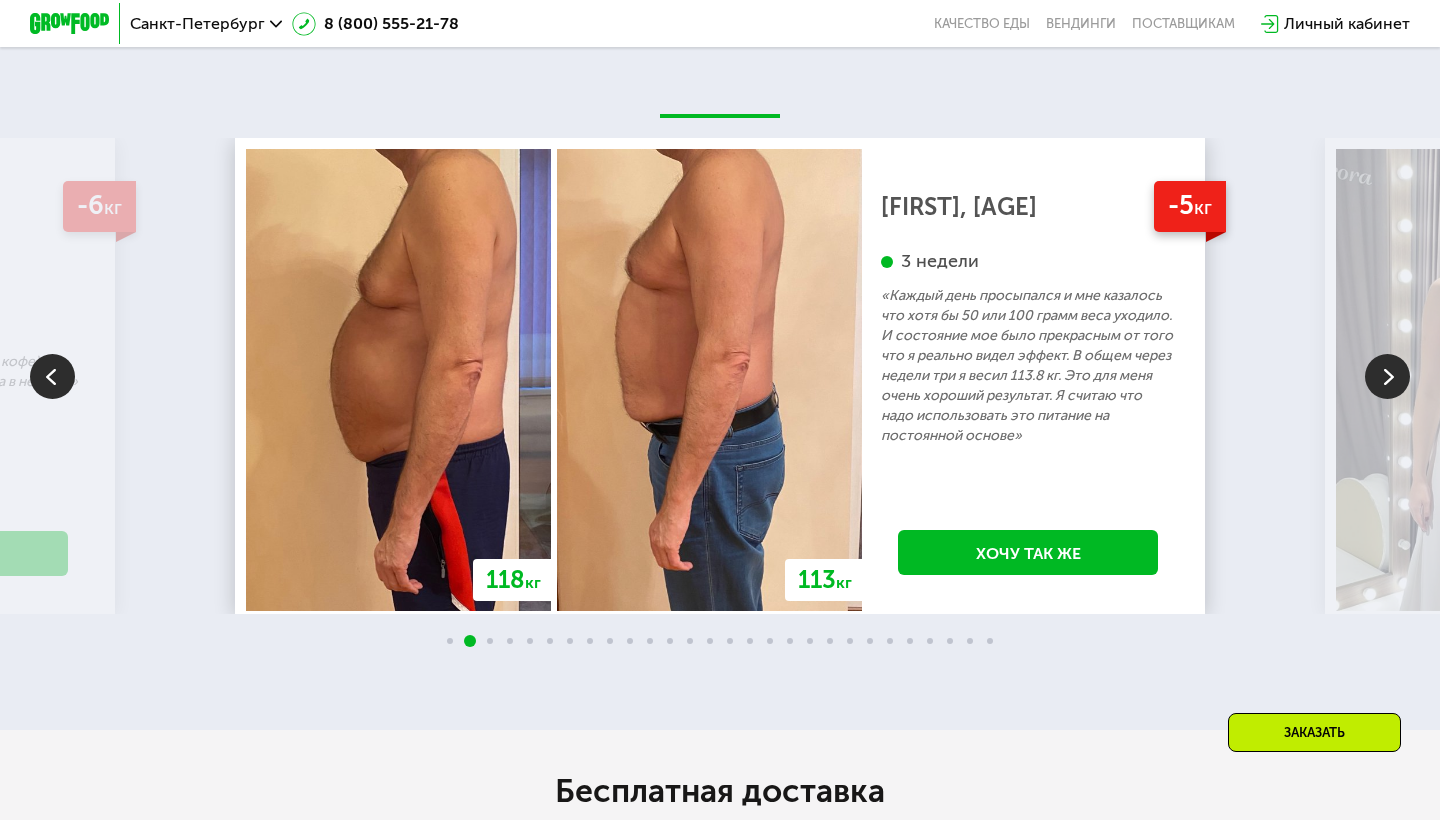 click at bounding box center [1387, 376] 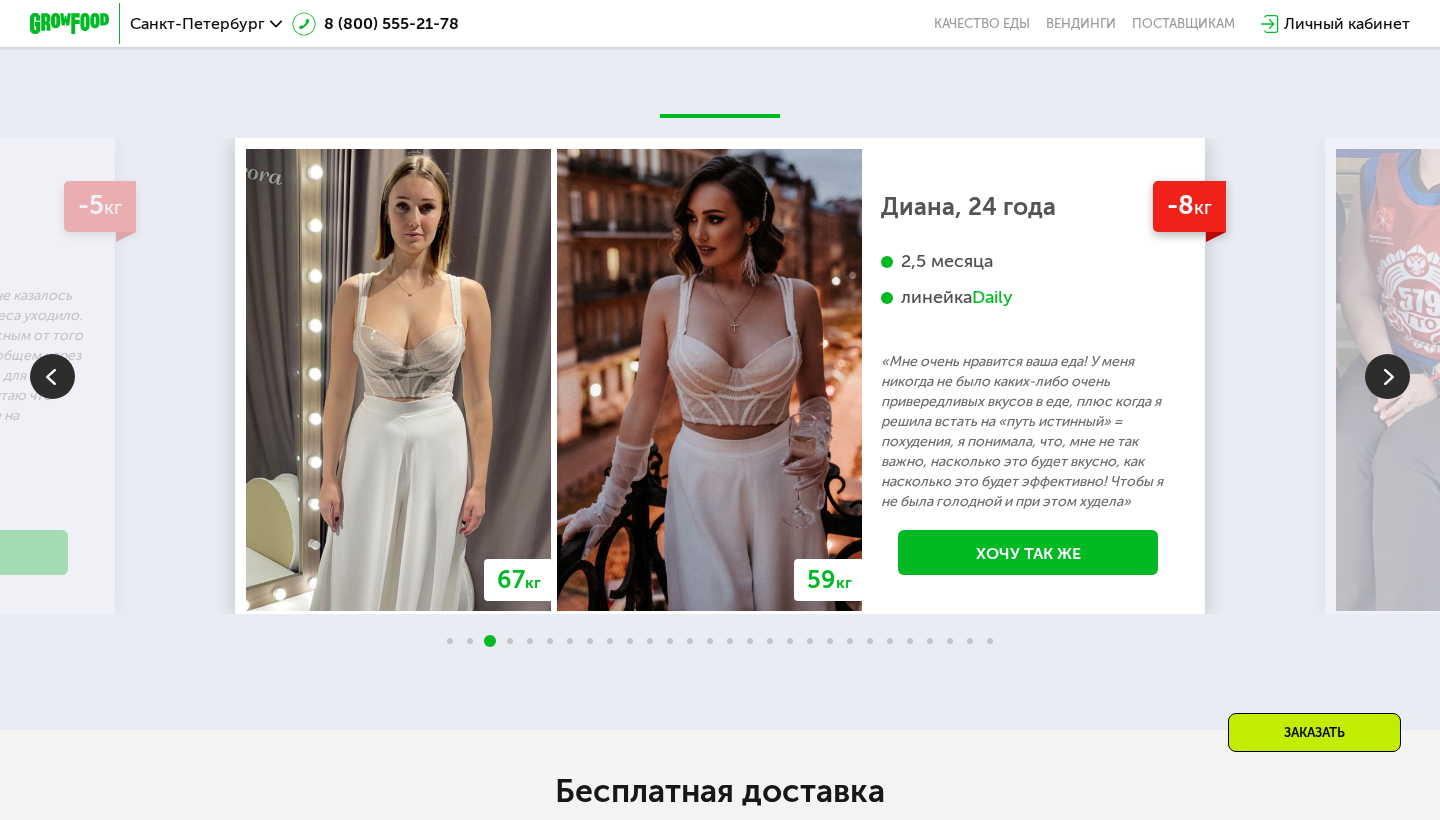 click at bounding box center (1387, 376) 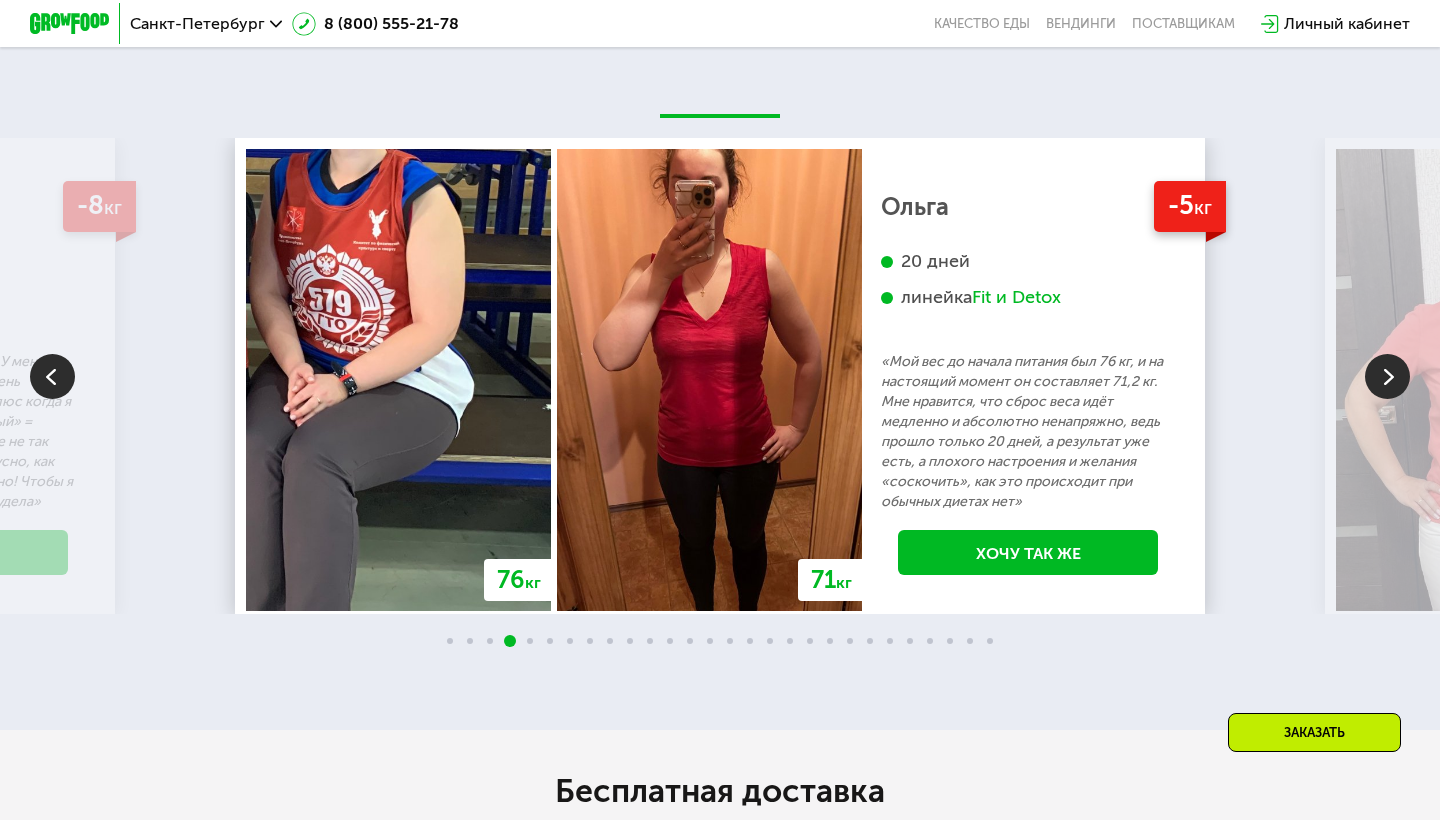 click at bounding box center (1387, 376) 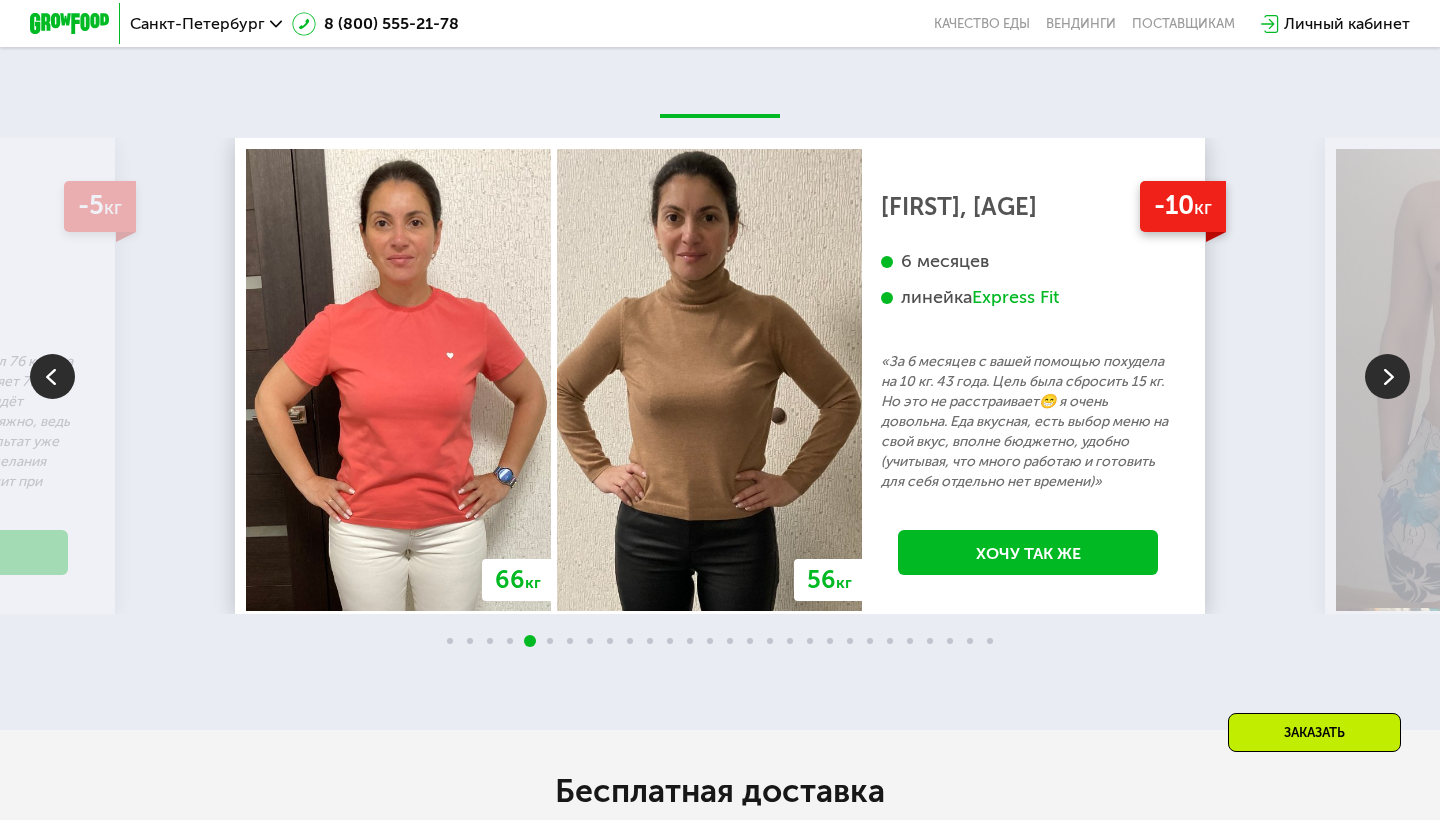 click at bounding box center (1387, 376) 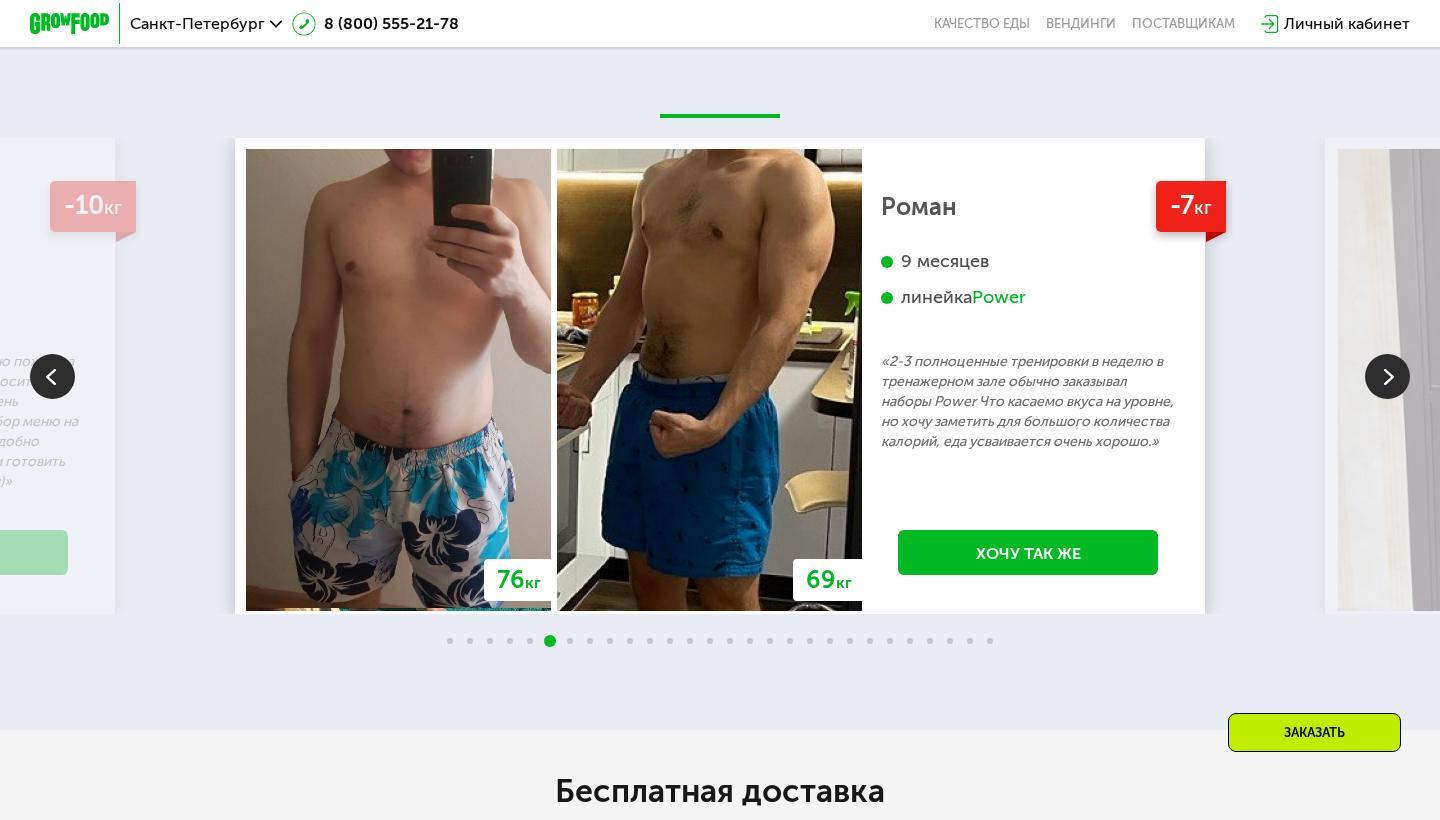 click at bounding box center (1387, 376) 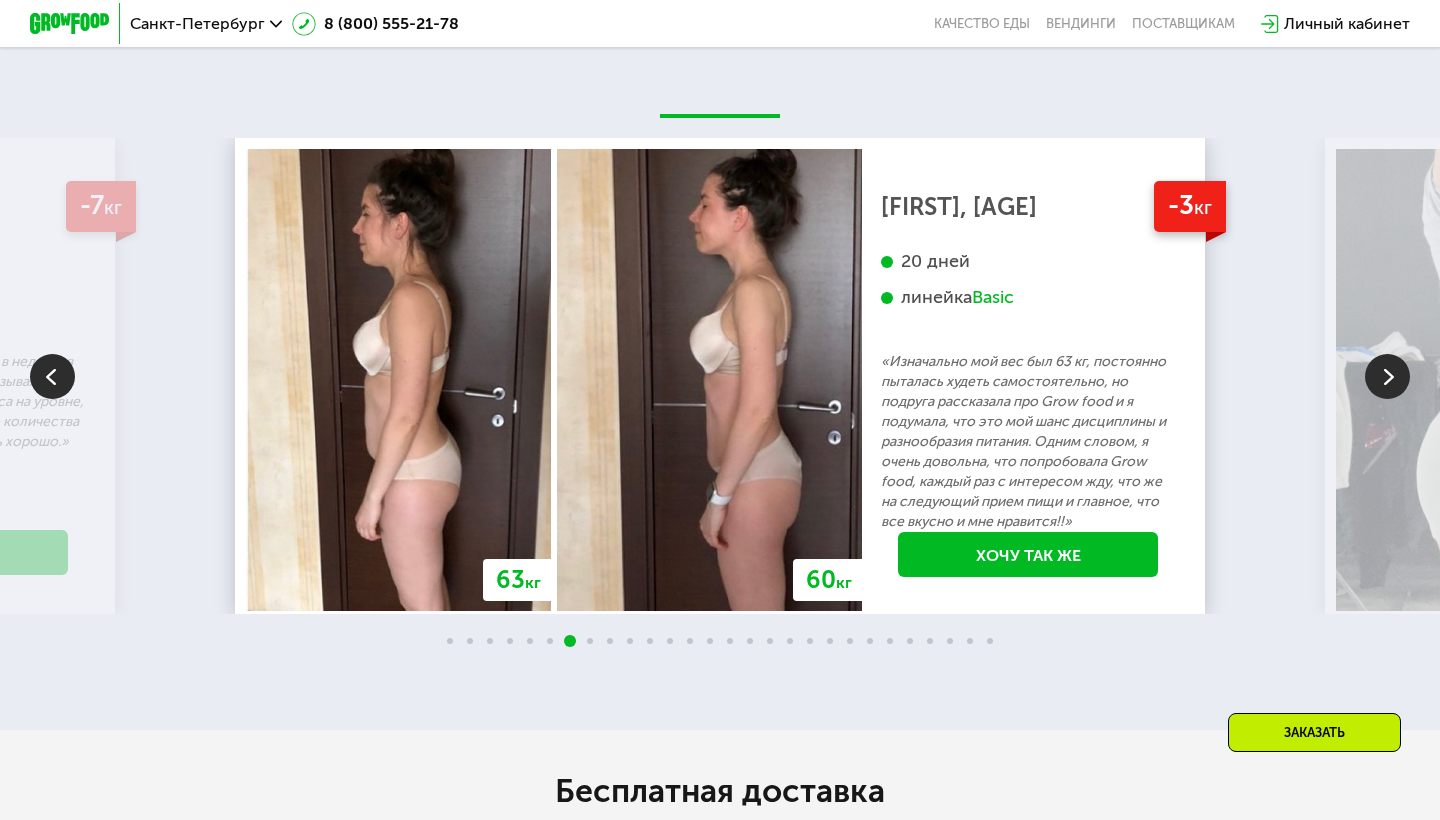 click at bounding box center (1387, 376) 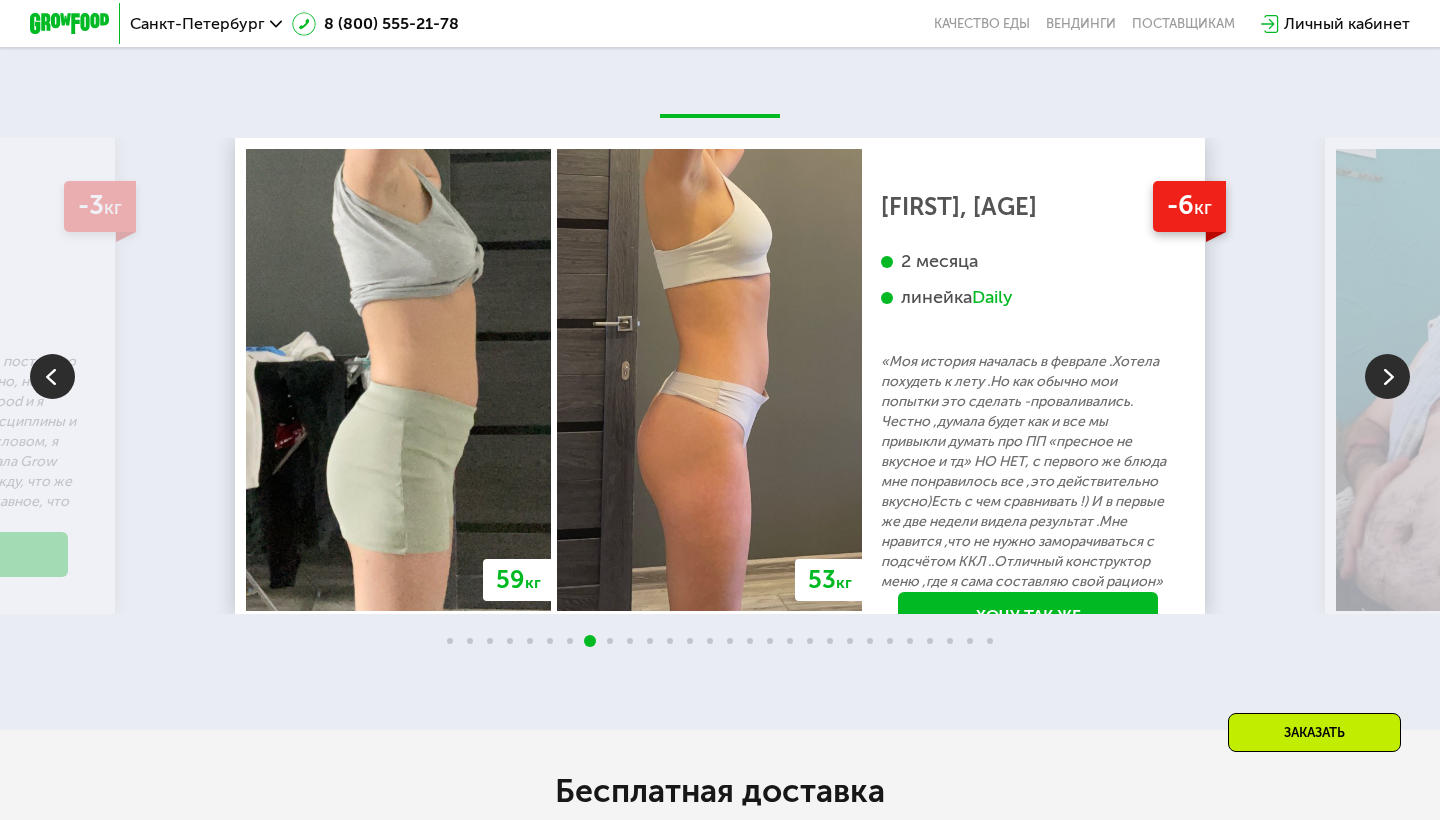click at bounding box center (1387, 376) 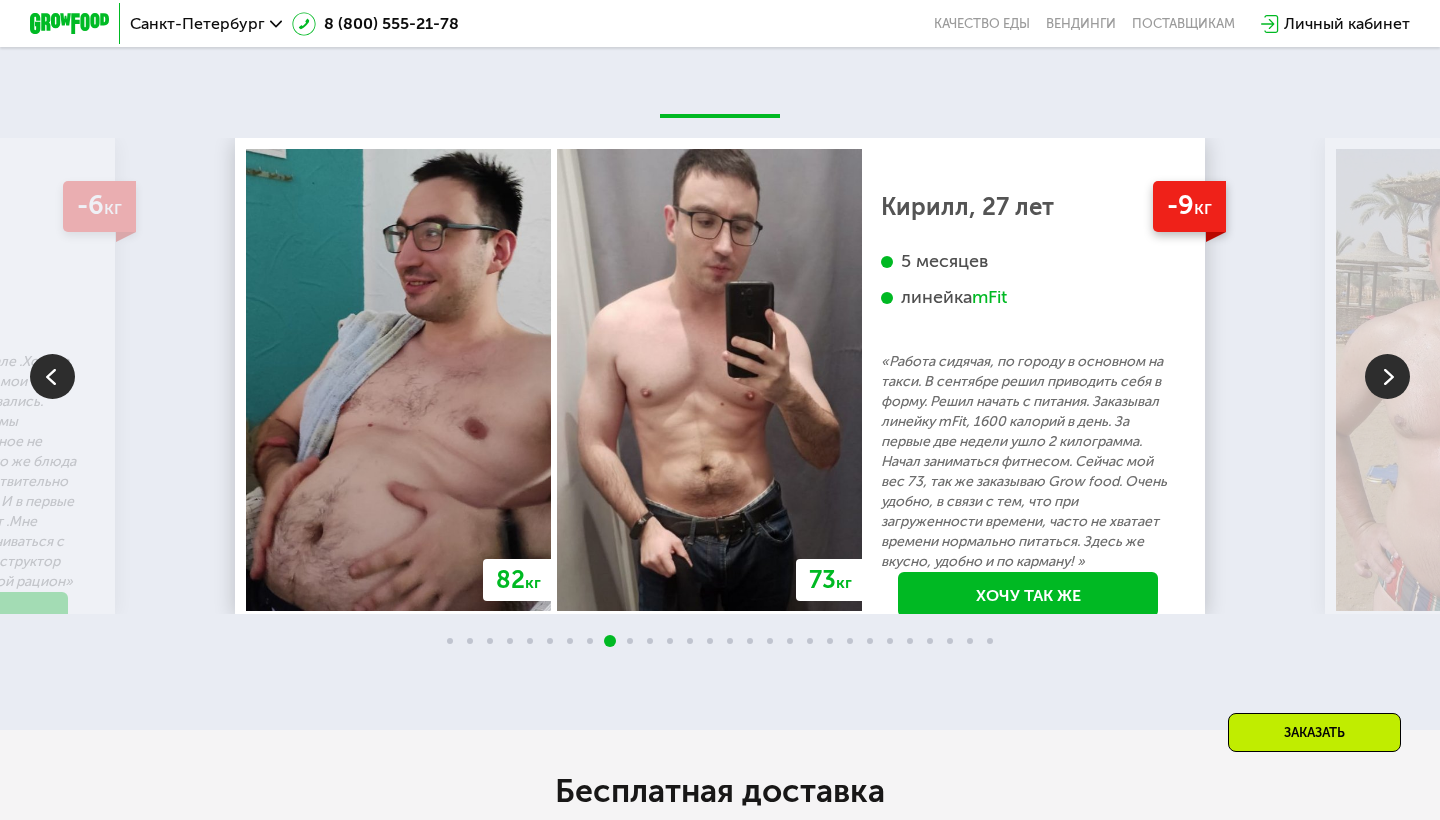 click at bounding box center (1387, 376) 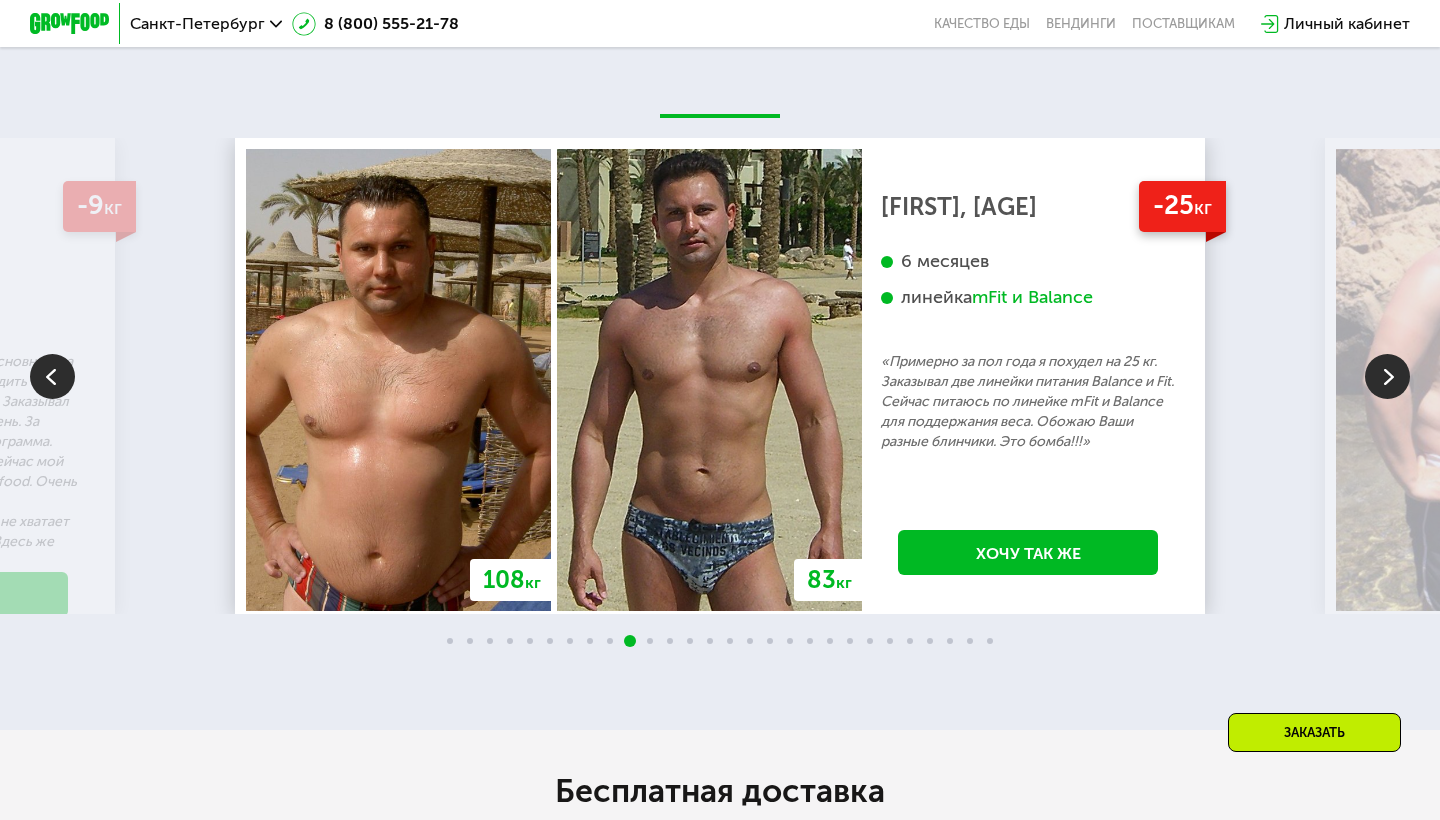 click at bounding box center [1387, 376] 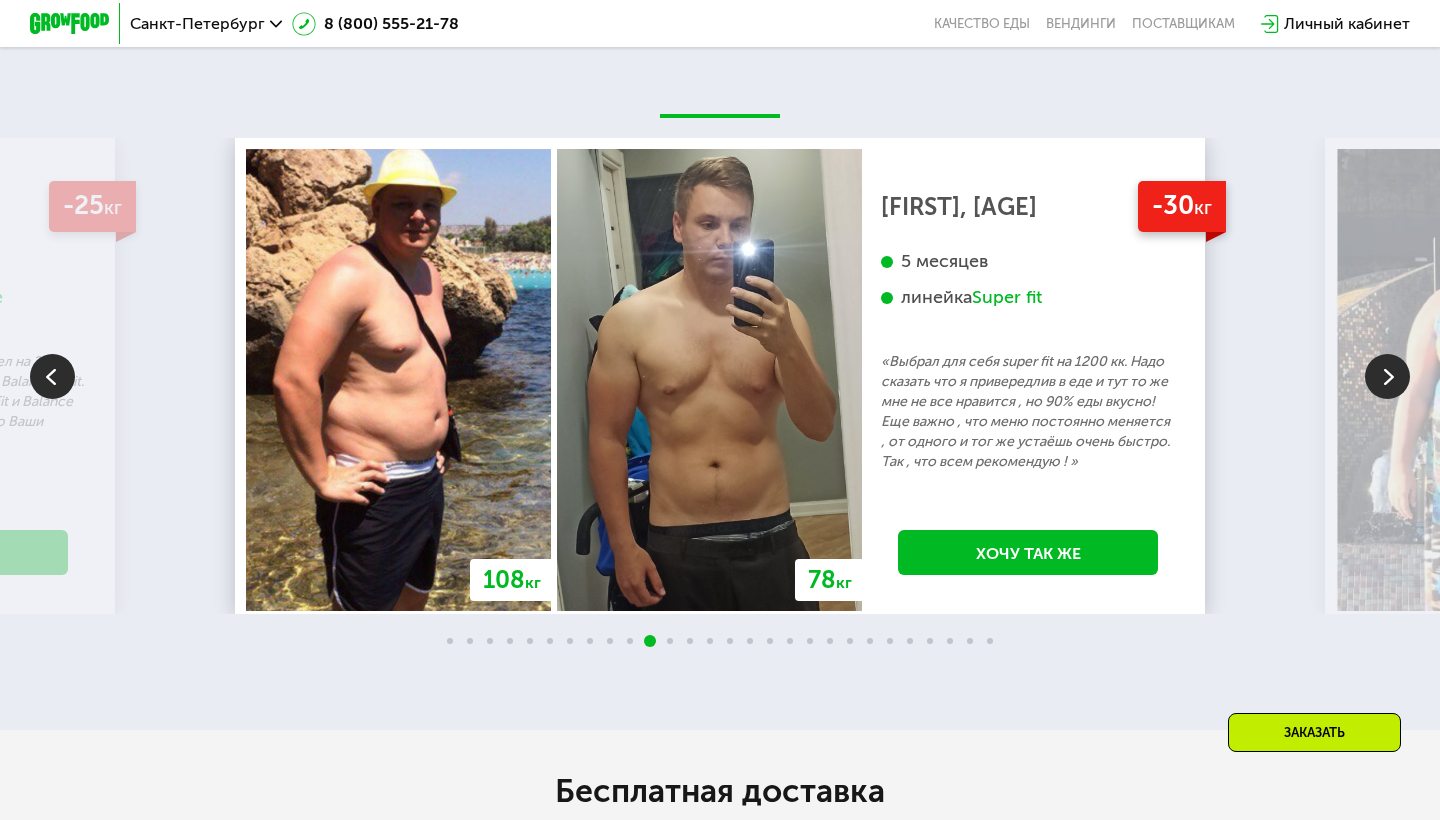click at bounding box center (1387, 376) 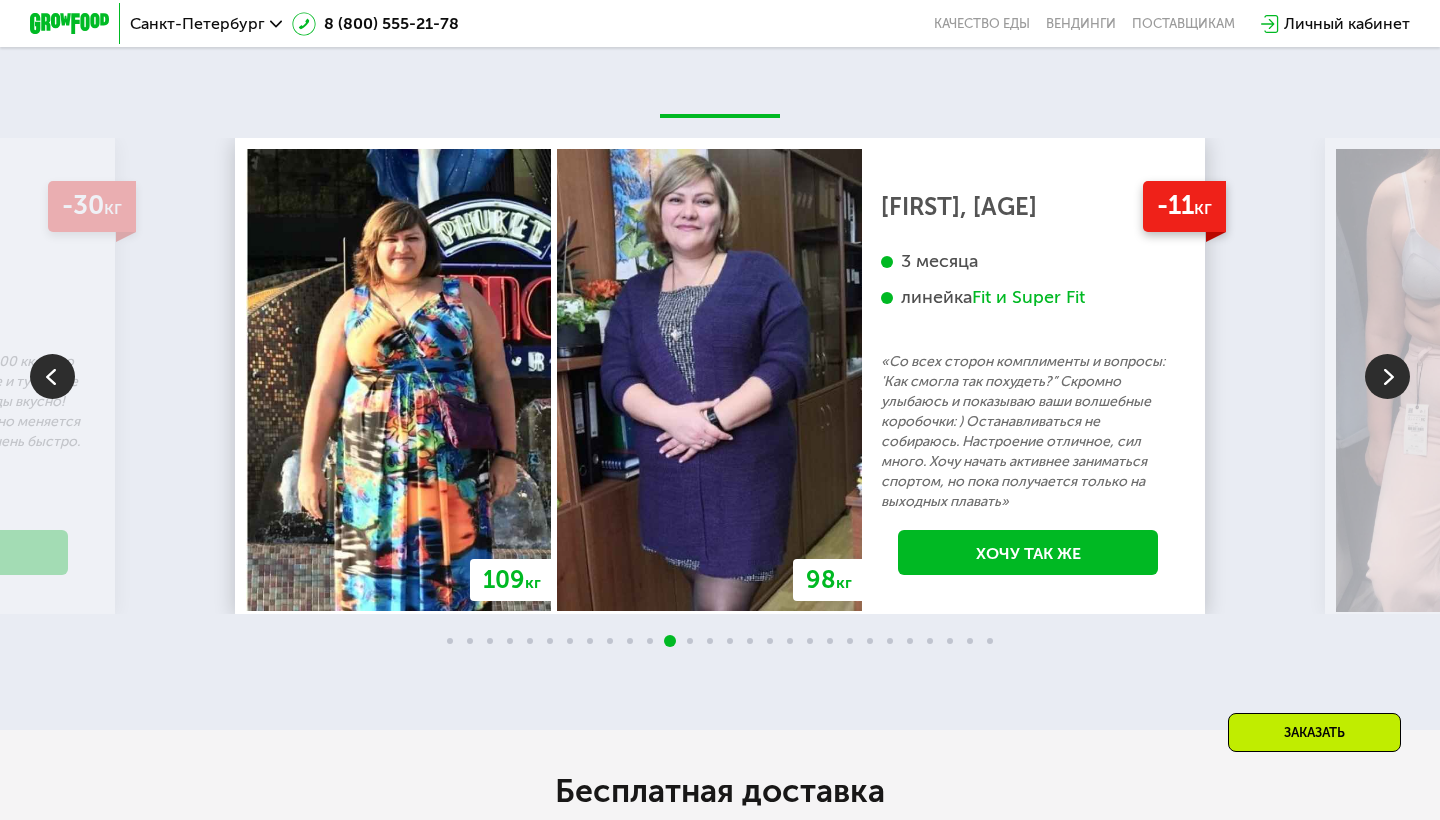 click at bounding box center (1387, 376) 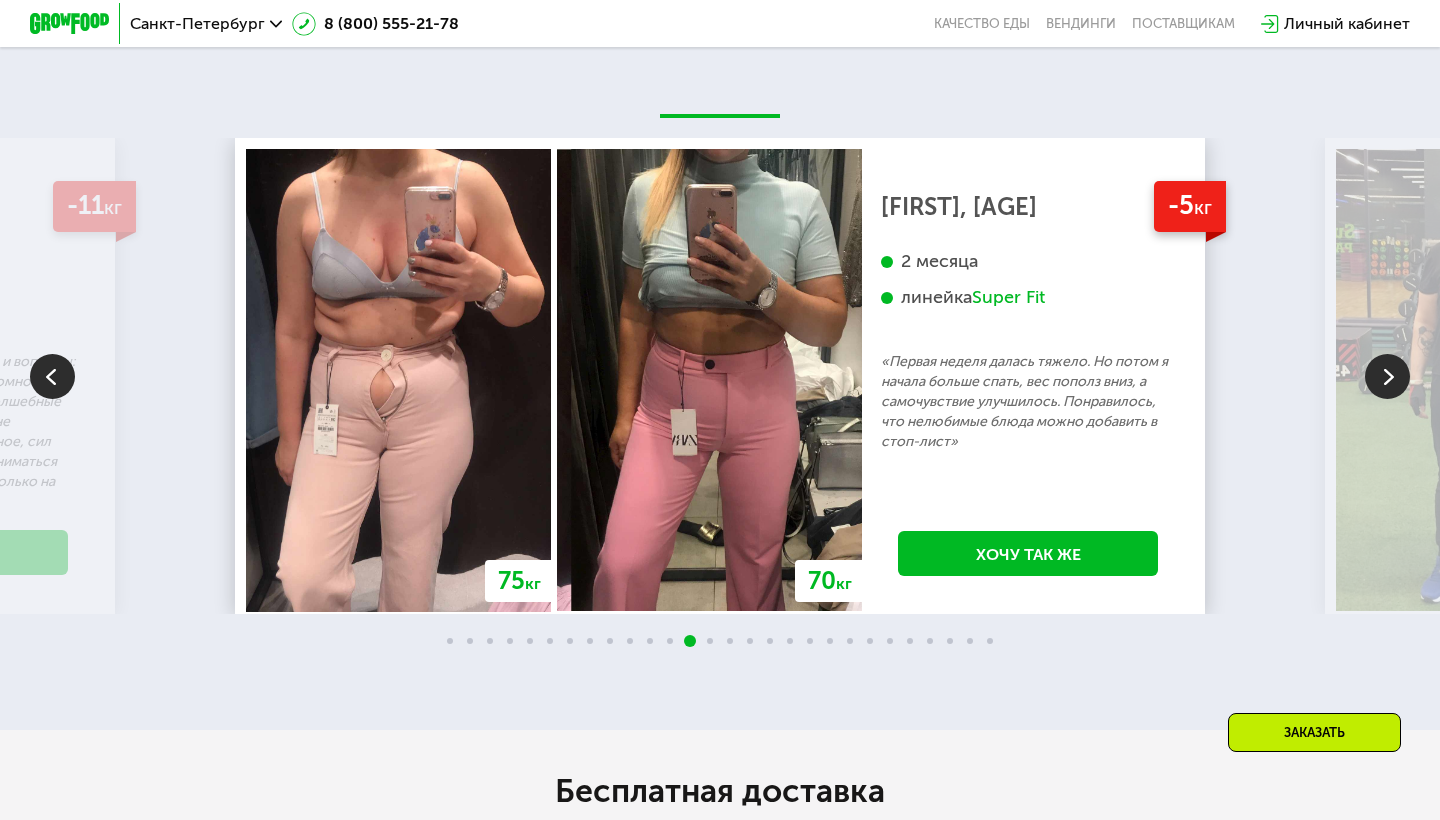 click at bounding box center (1387, 376) 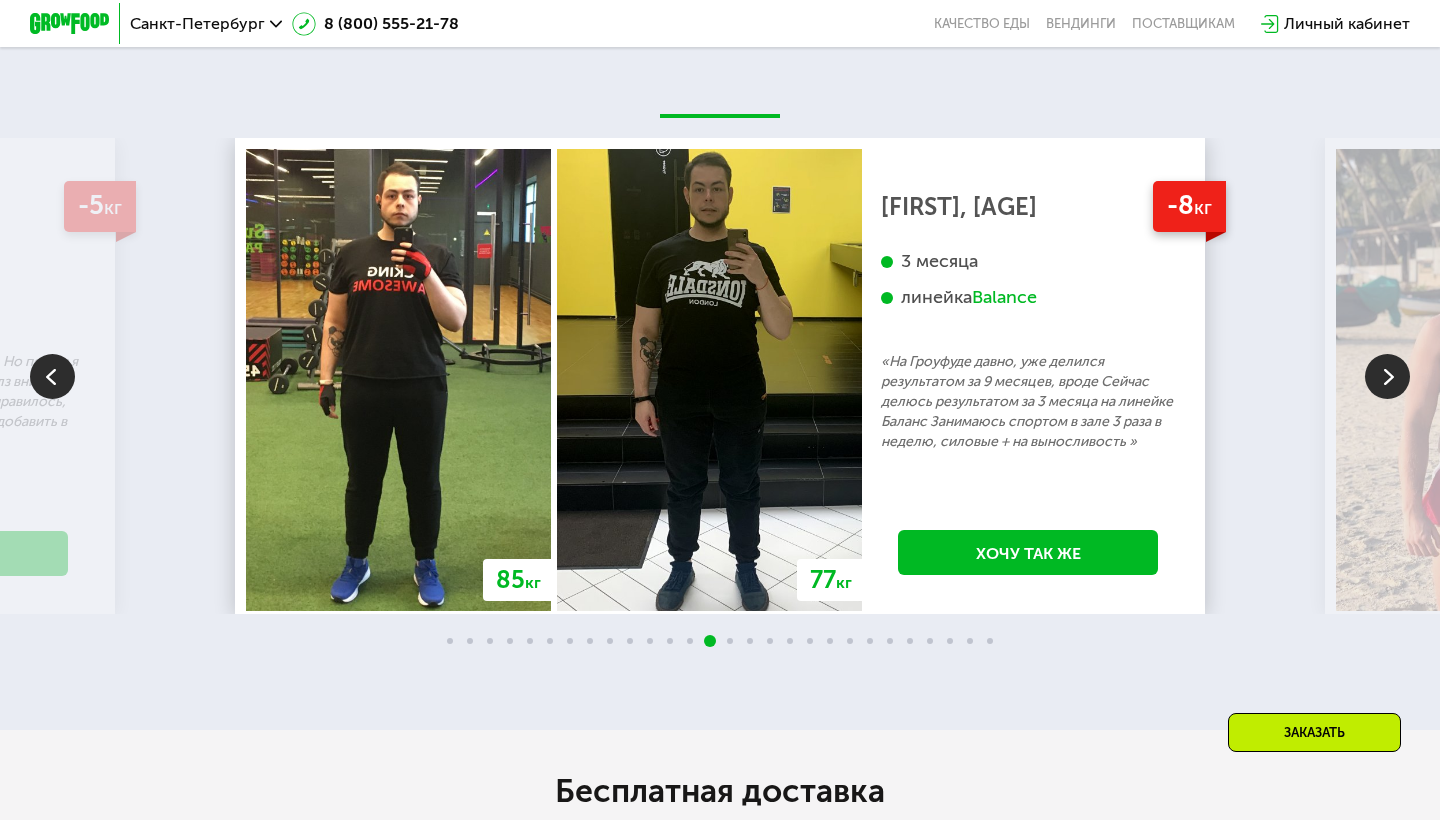 click at bounding box center [1387, 376] 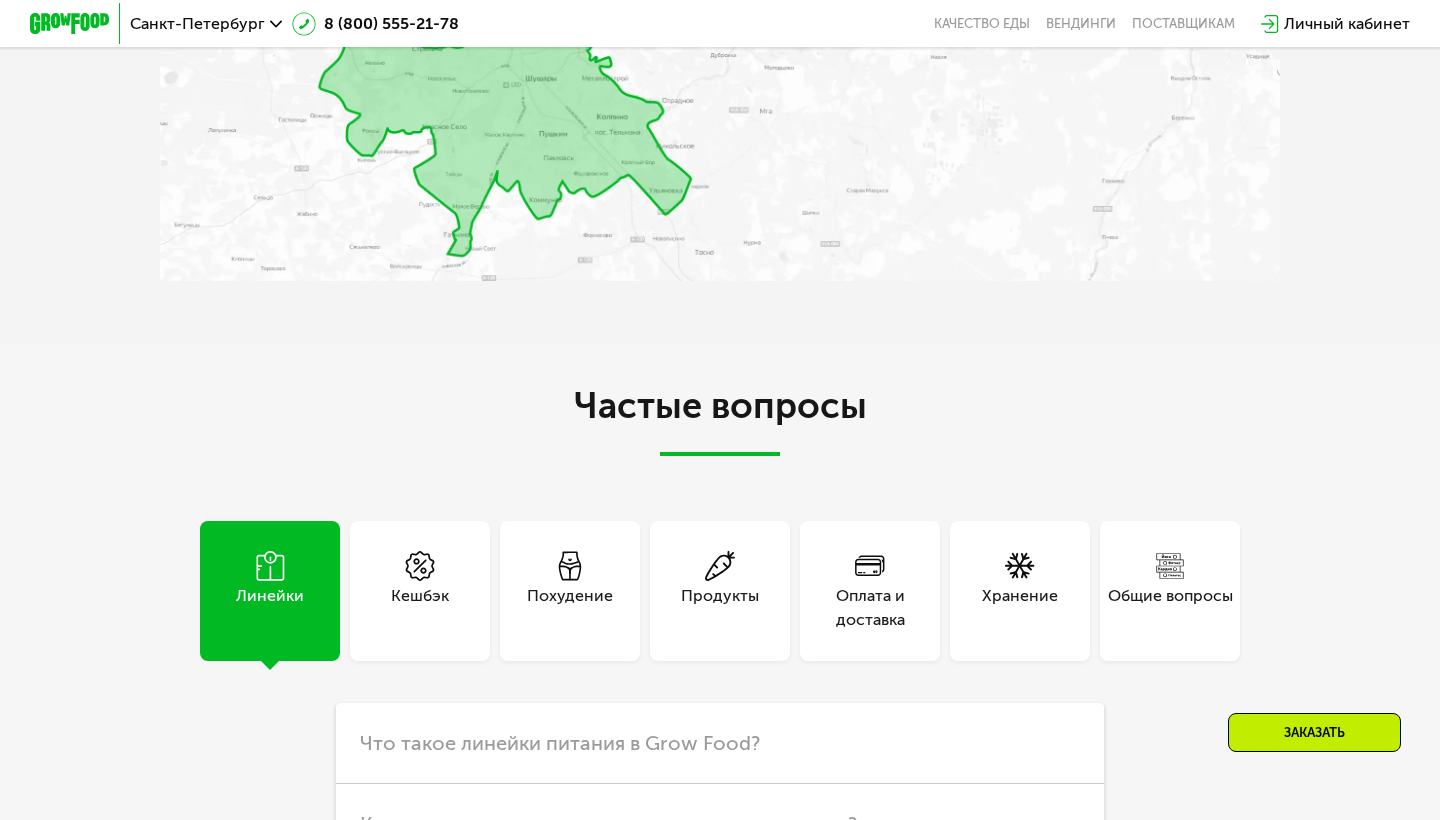 scroll, scrollTop: 4806, scrollLeft: 0, axis: vertical 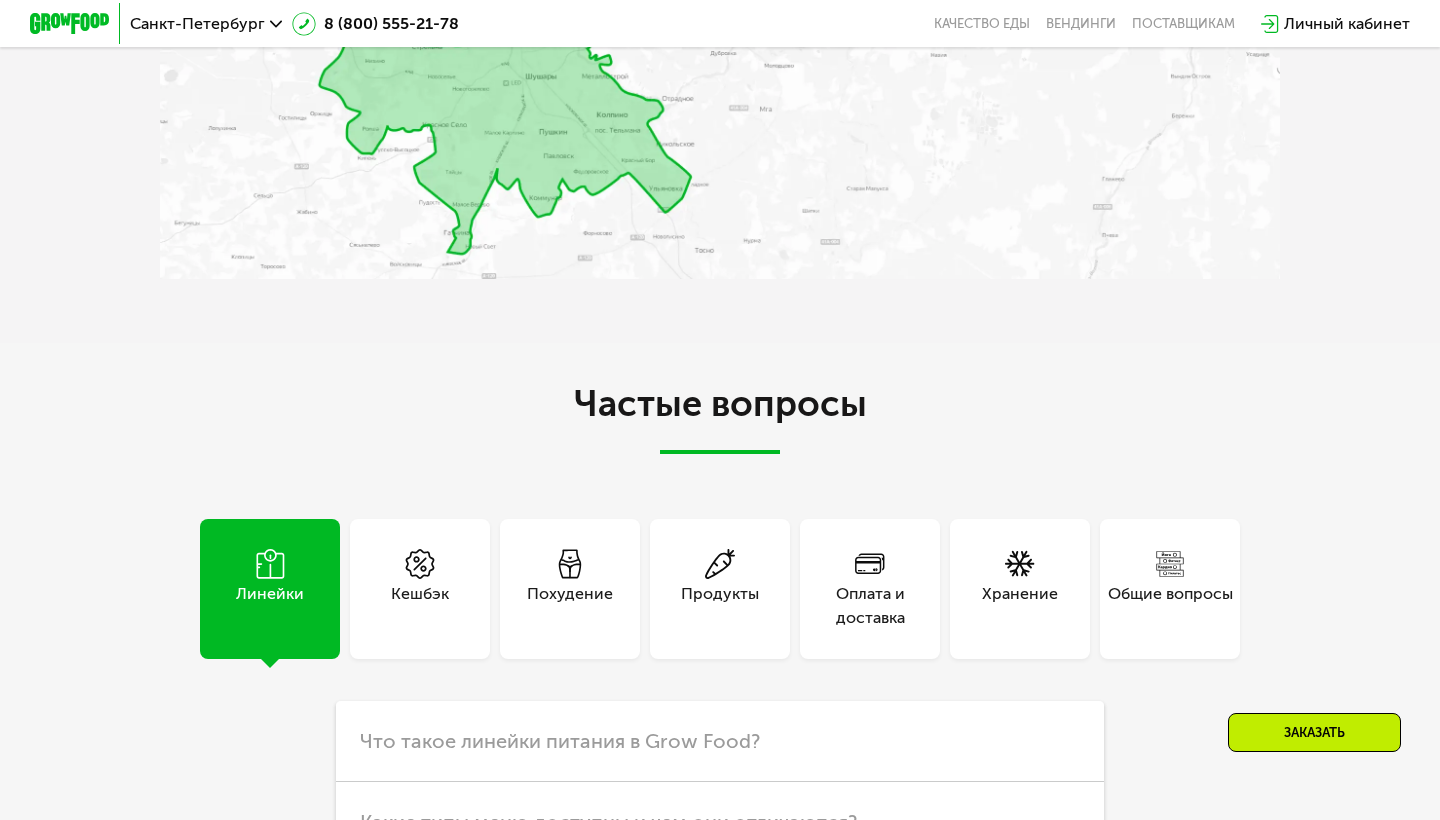 click on "Похудение" at bounding box center [570, 589] 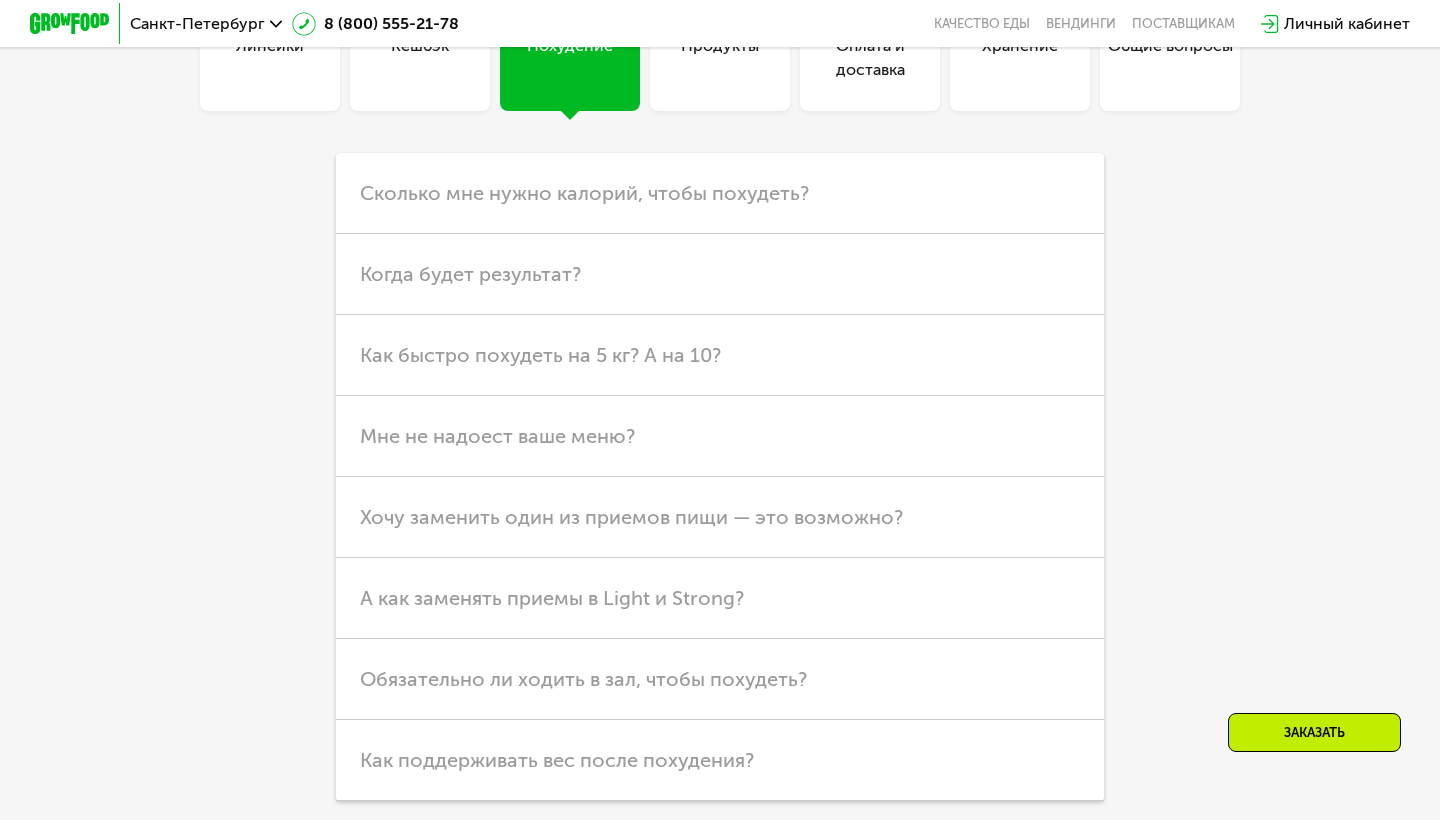 scroll, scrollTop: 5453, scrollLeft: 0, axis: vertical 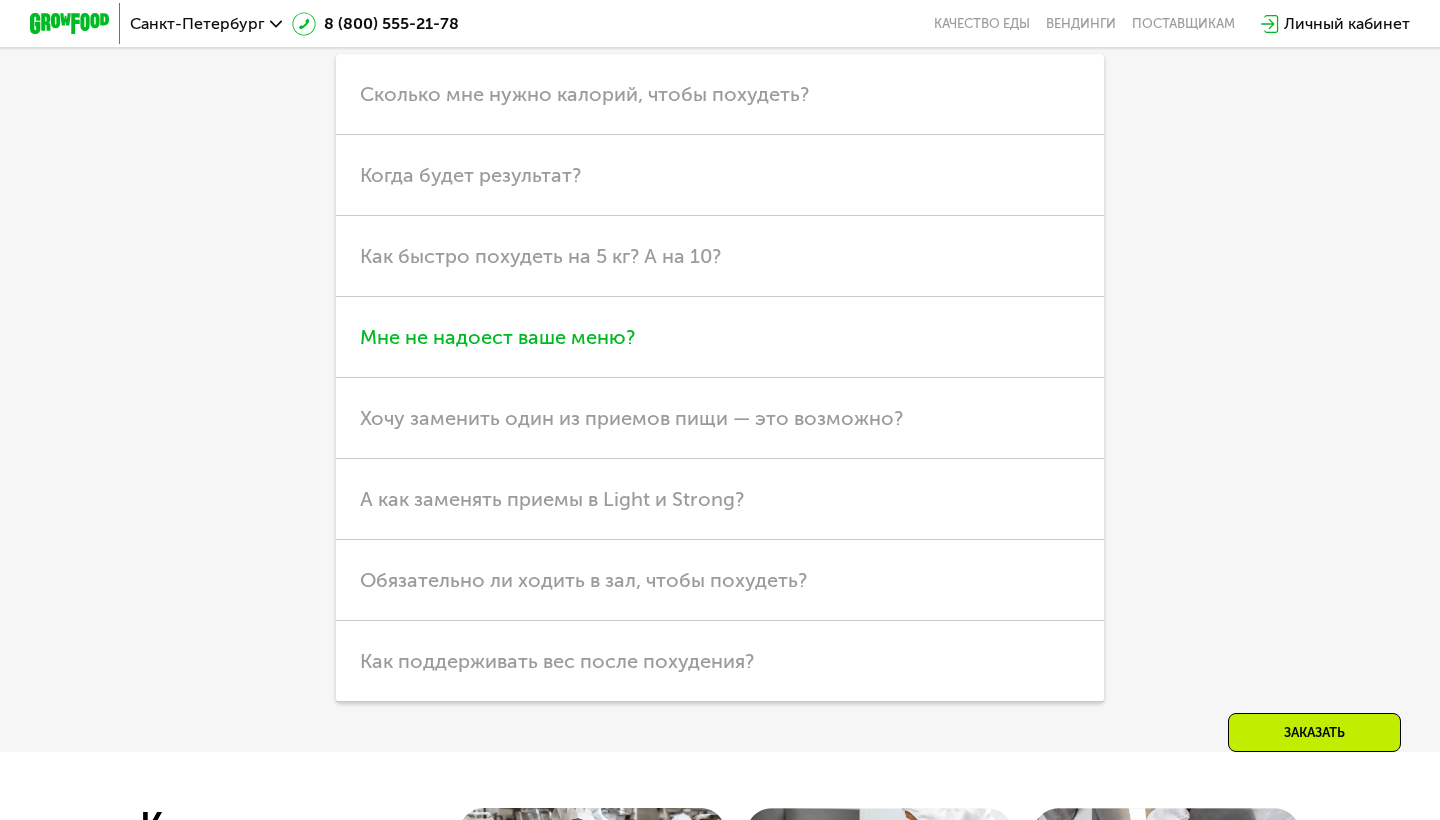 click on "Мне не надоест ваше меню?" at bounding box center (497, 337) 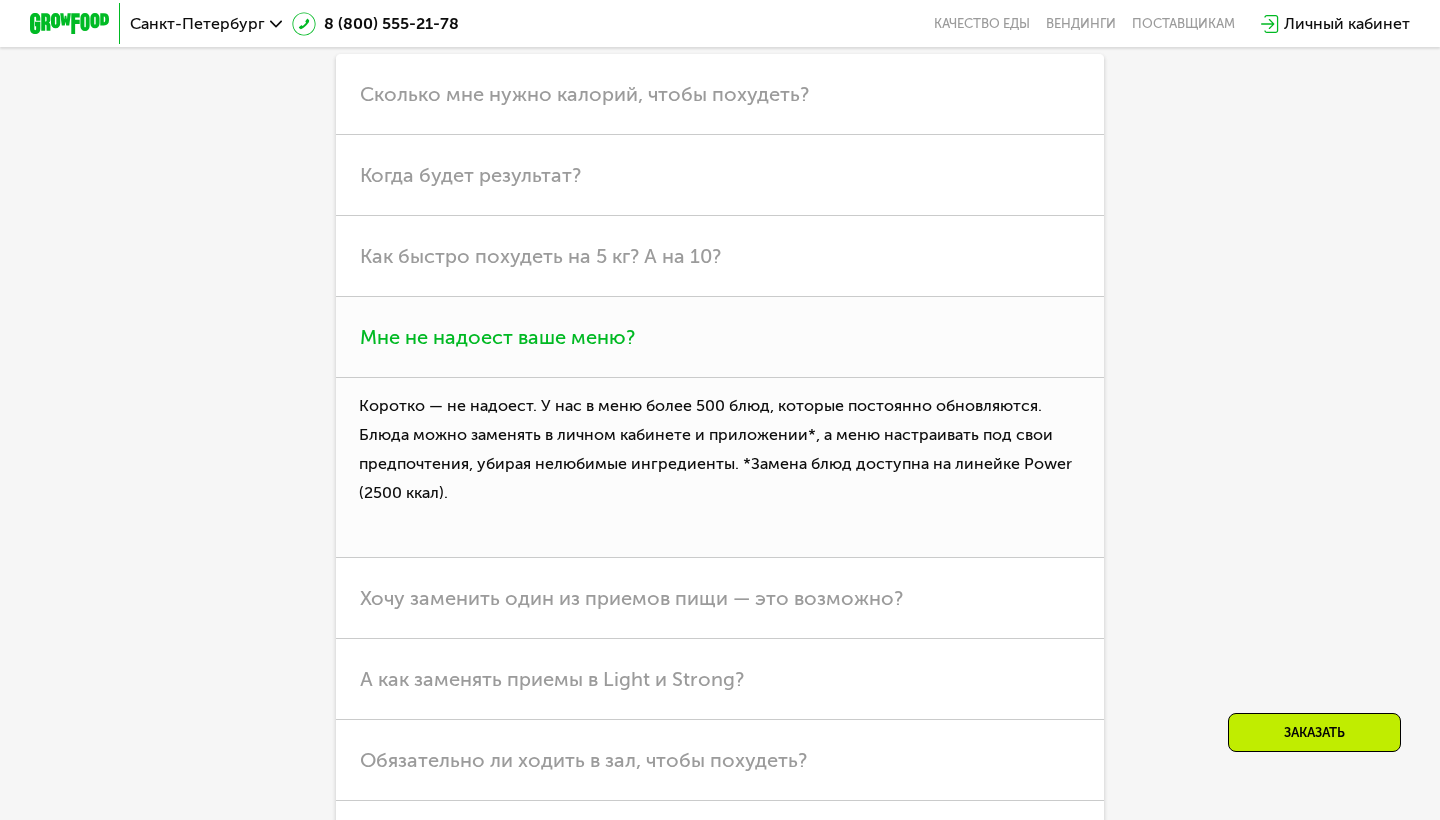 click on "Мне не надоест ваше меню?" at bounding box center [497, 337] 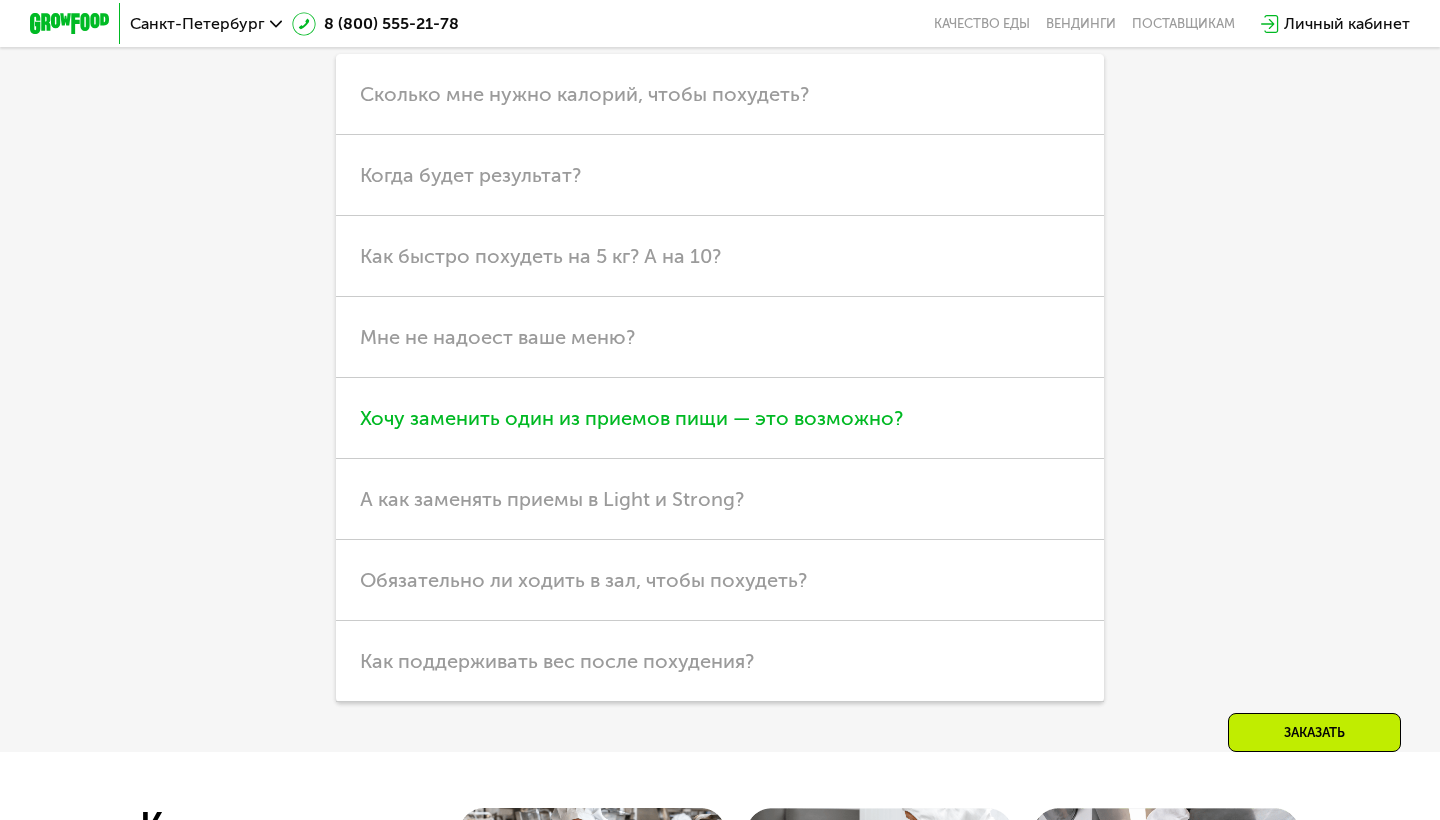click on "Хочу заменить один из приемов пищи — это возможно?" at bounding box center [631, 418] 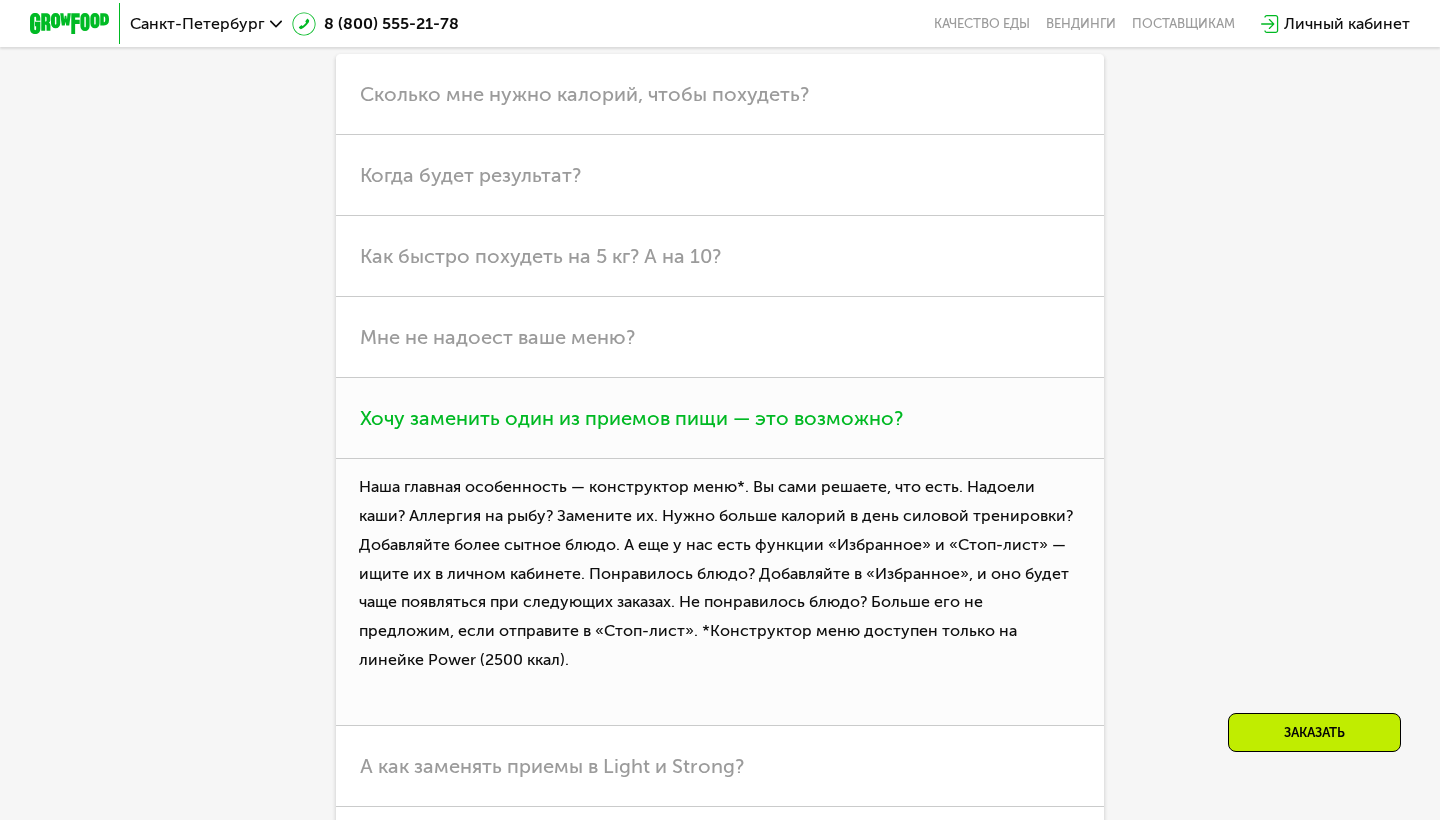 click on "Хочу заменить один из приемов пищи — это возможно?" at bounding box center (631, 418) 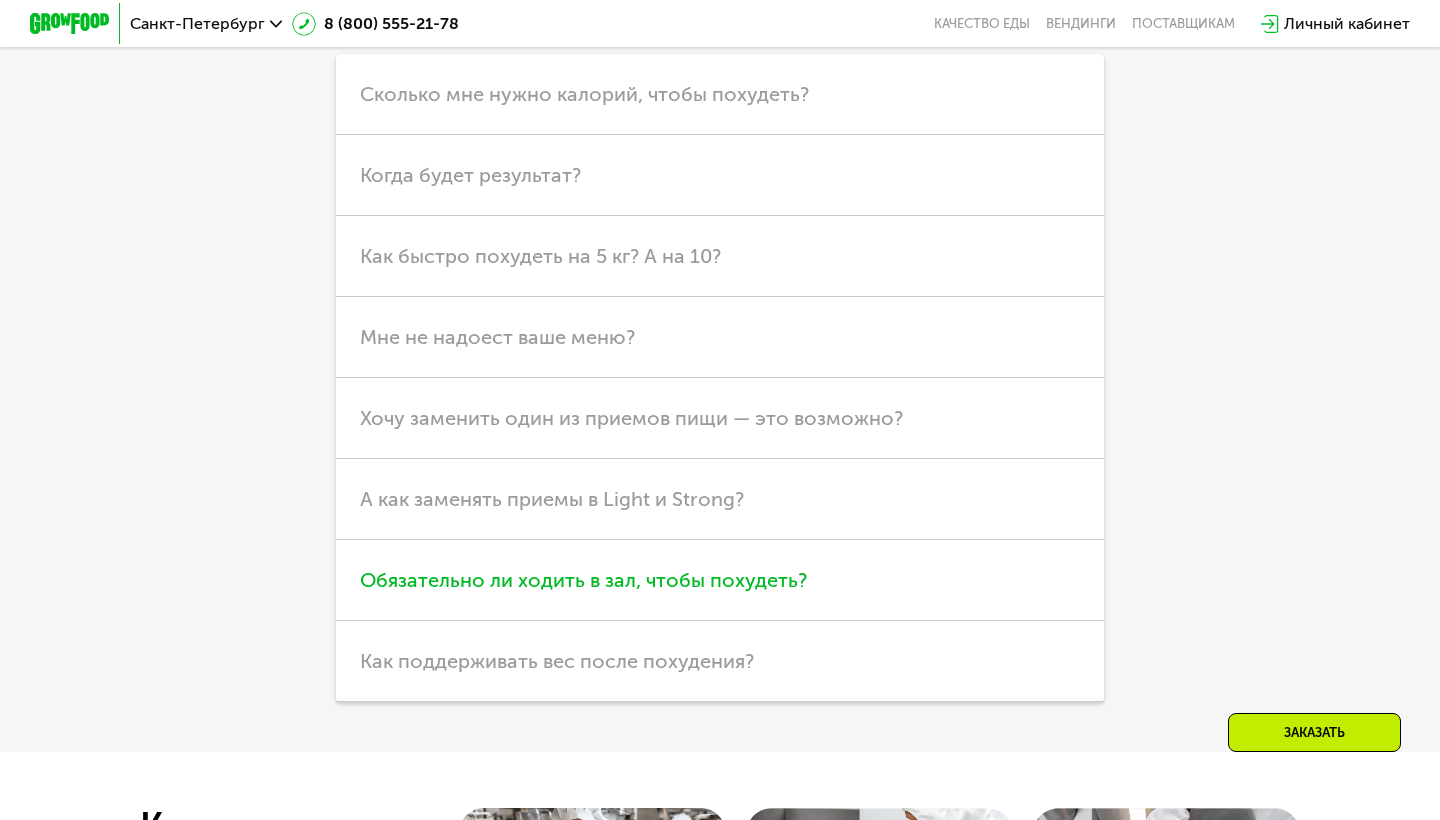 click on "Обязательно ли ходить в зал, чтобы похудеть?" at bounding box center [720, 580] 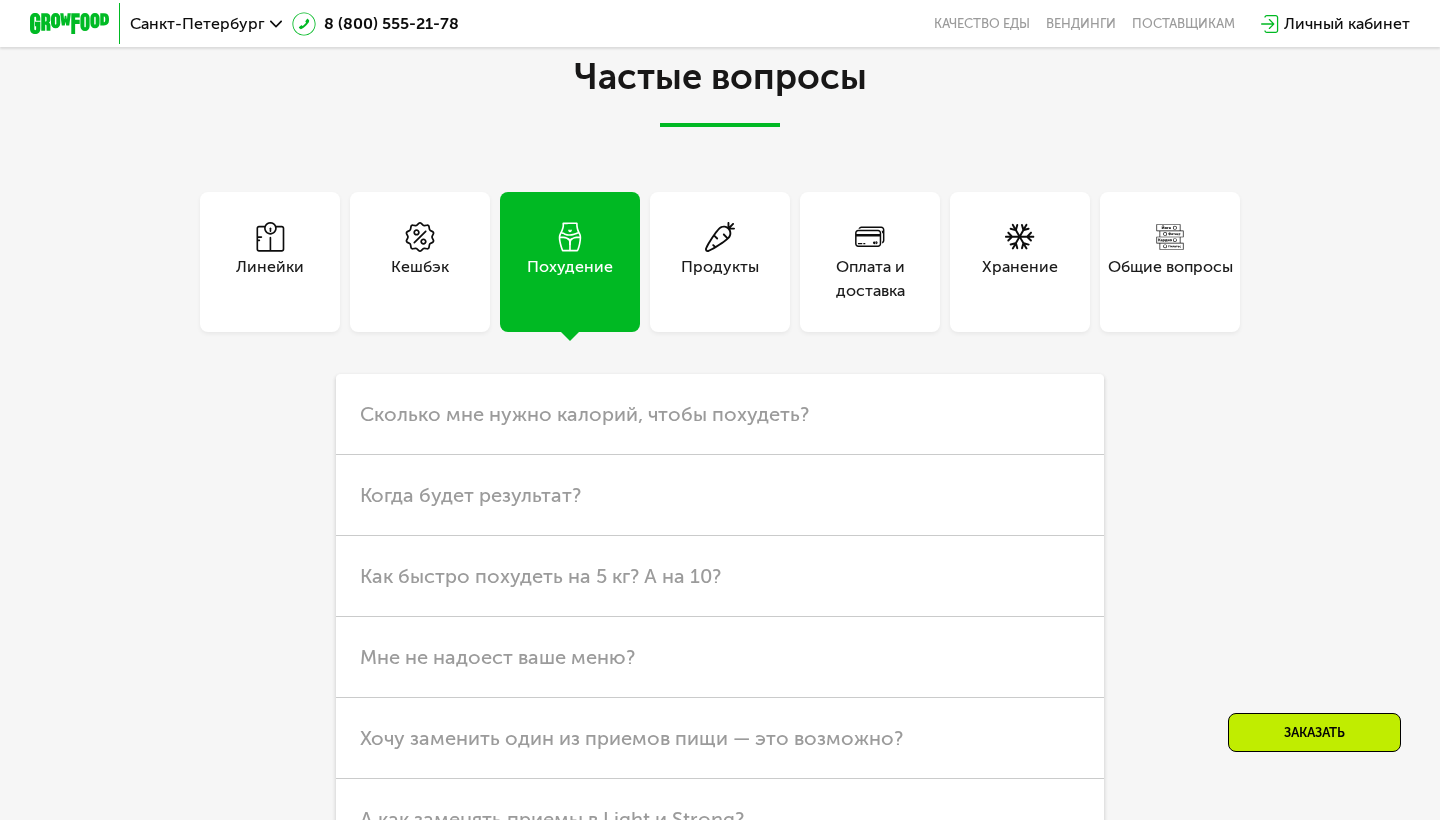 scroll, scrollTop: 5127, scrollLeft: 0, axis: vertical 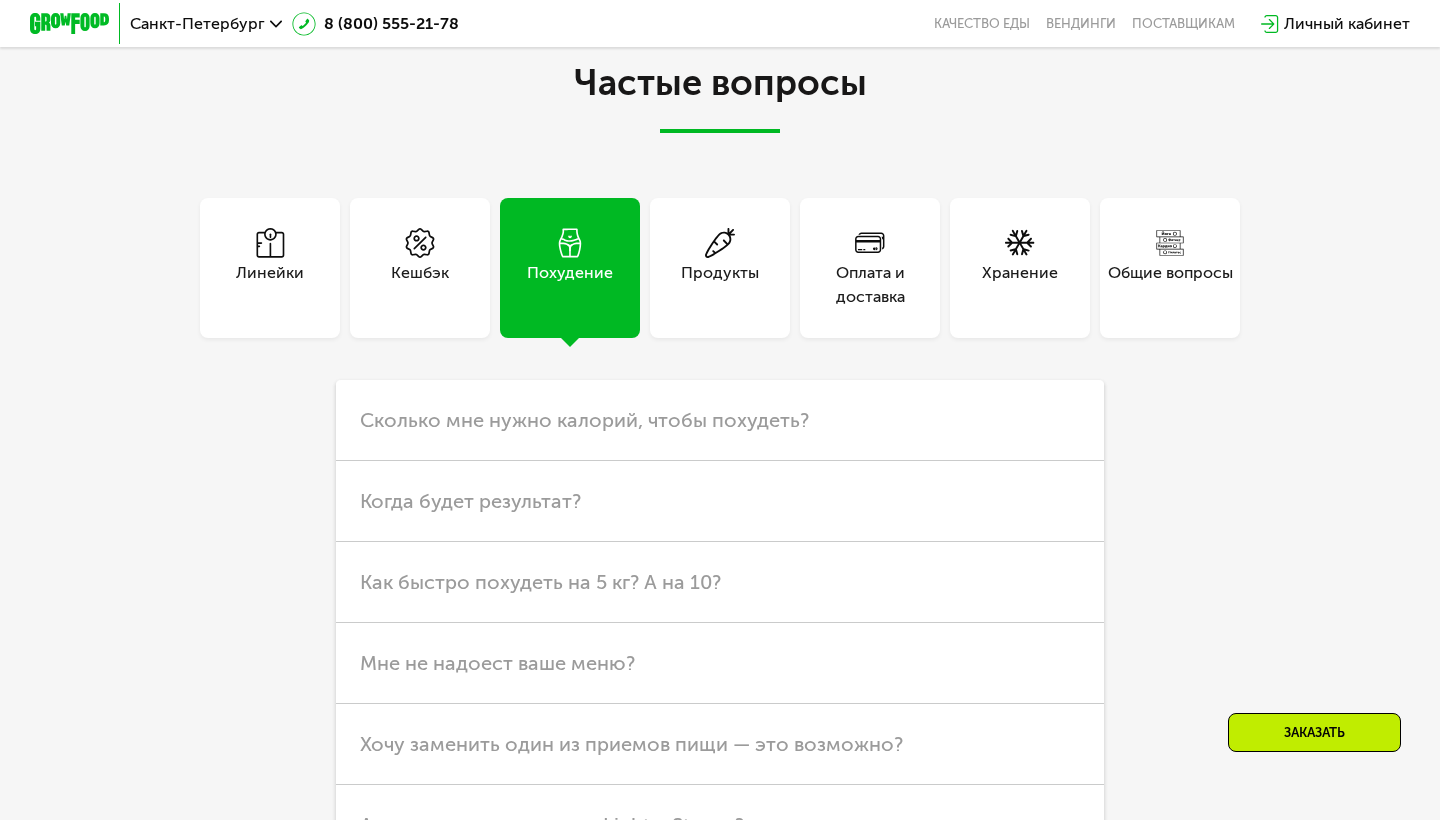 click on "Оплата и доставка" at bounding box center (870, 285) 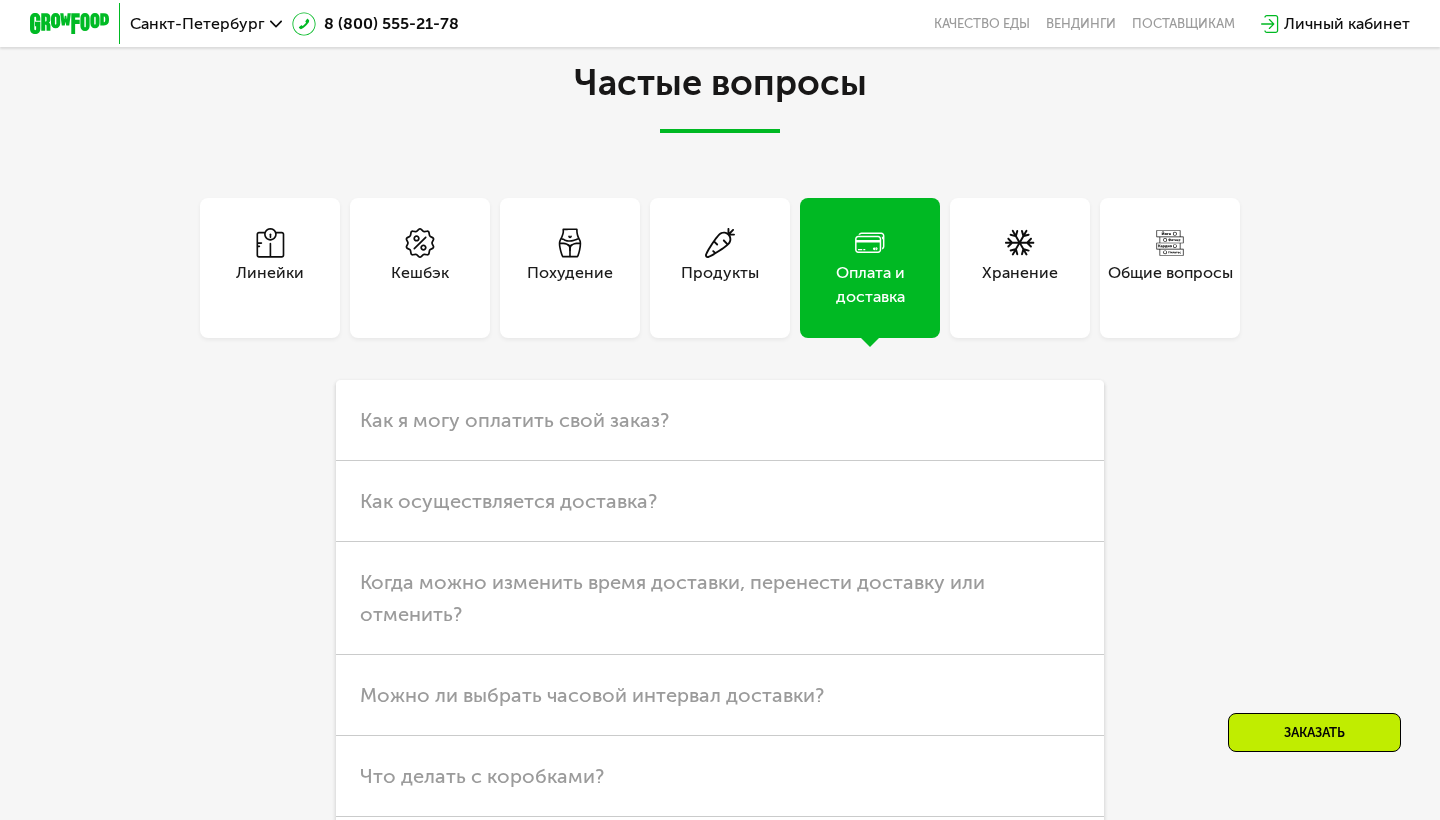 click on "Хранение" at bounding box center [1020, 268] 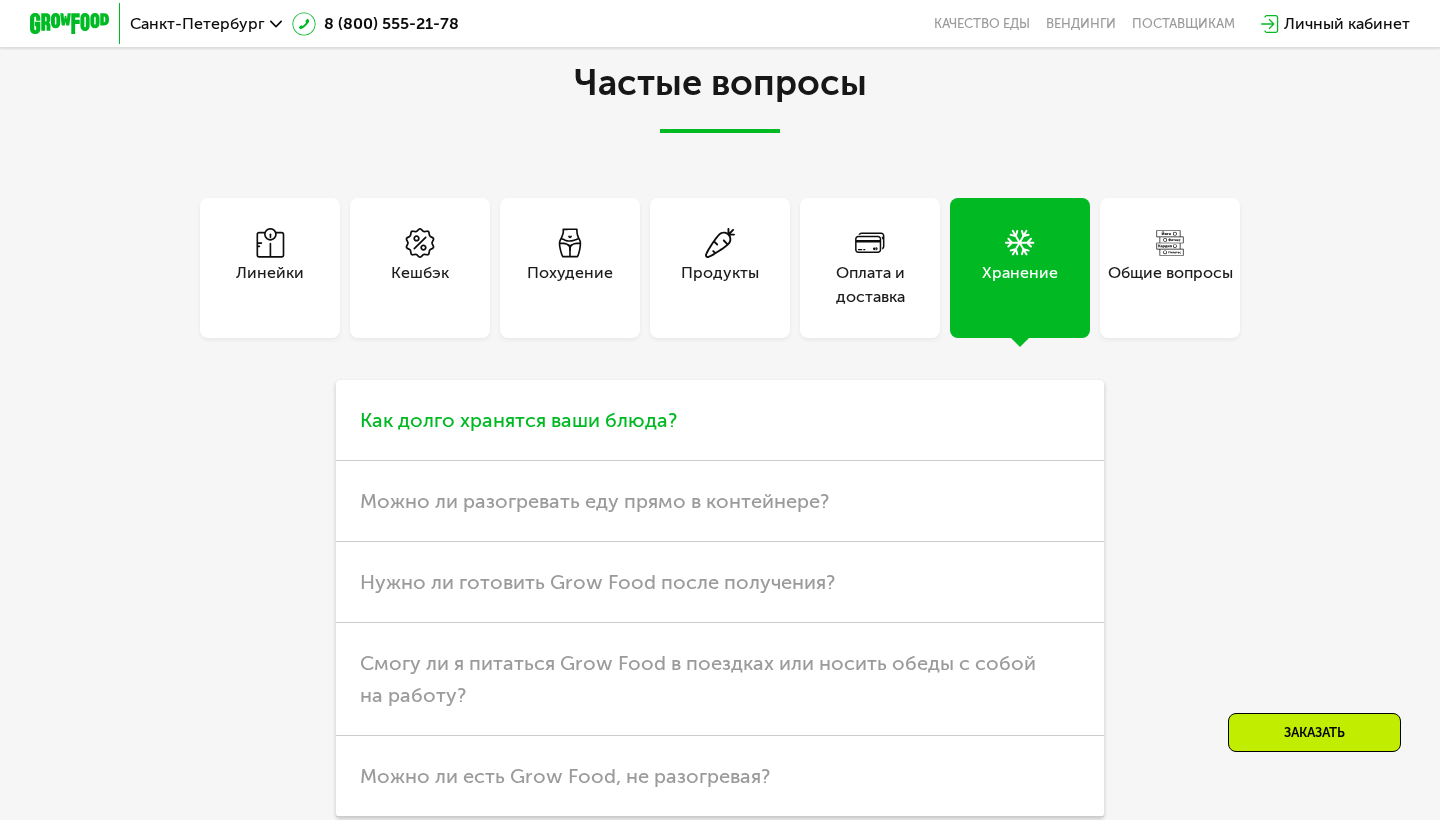 click on "Как долго хранятся ваши блюда?" at bounding box center [720, 420] 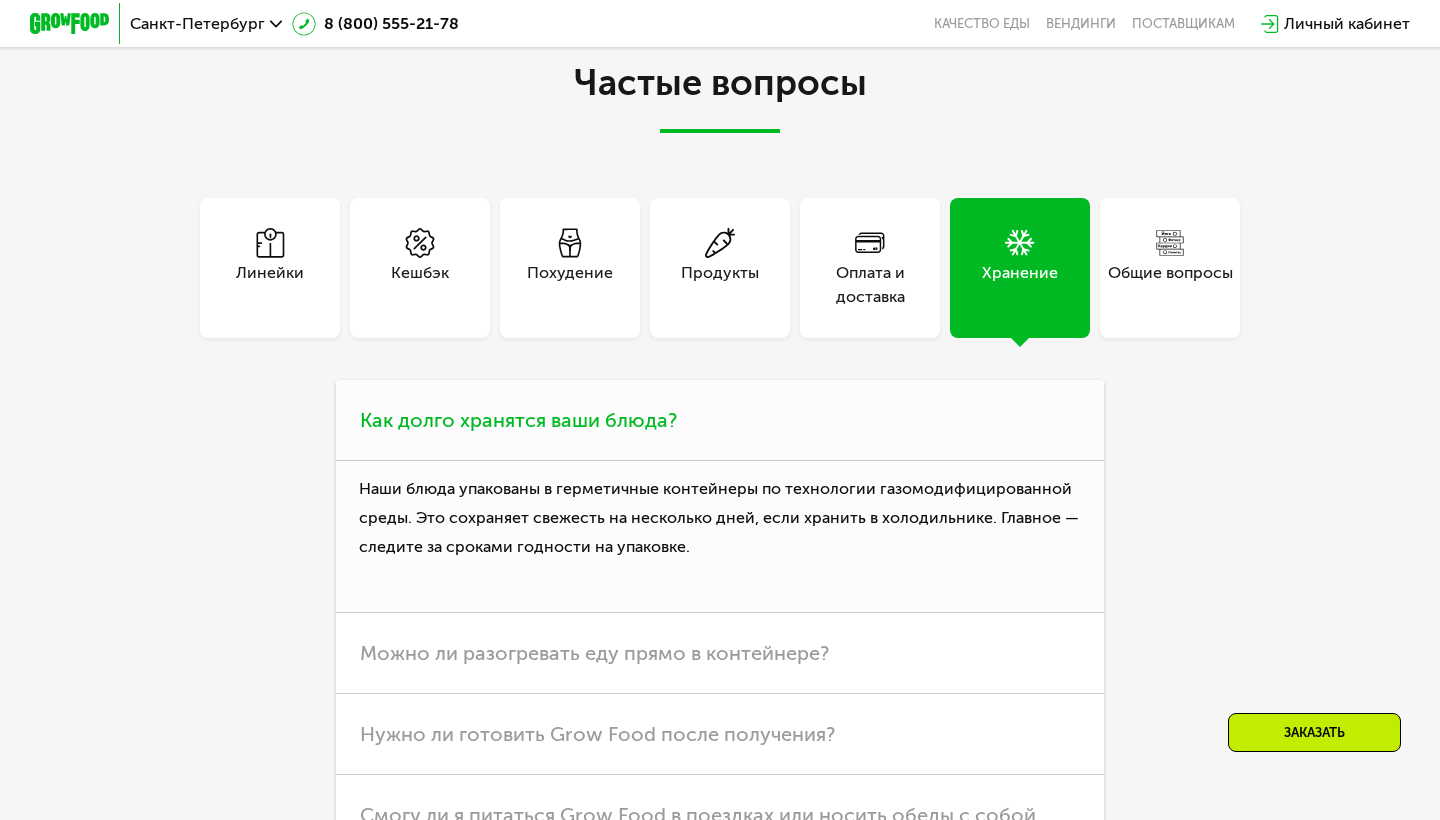 click on "Как долго хранятся ваши блюда?" at bounding box center [720, 420] 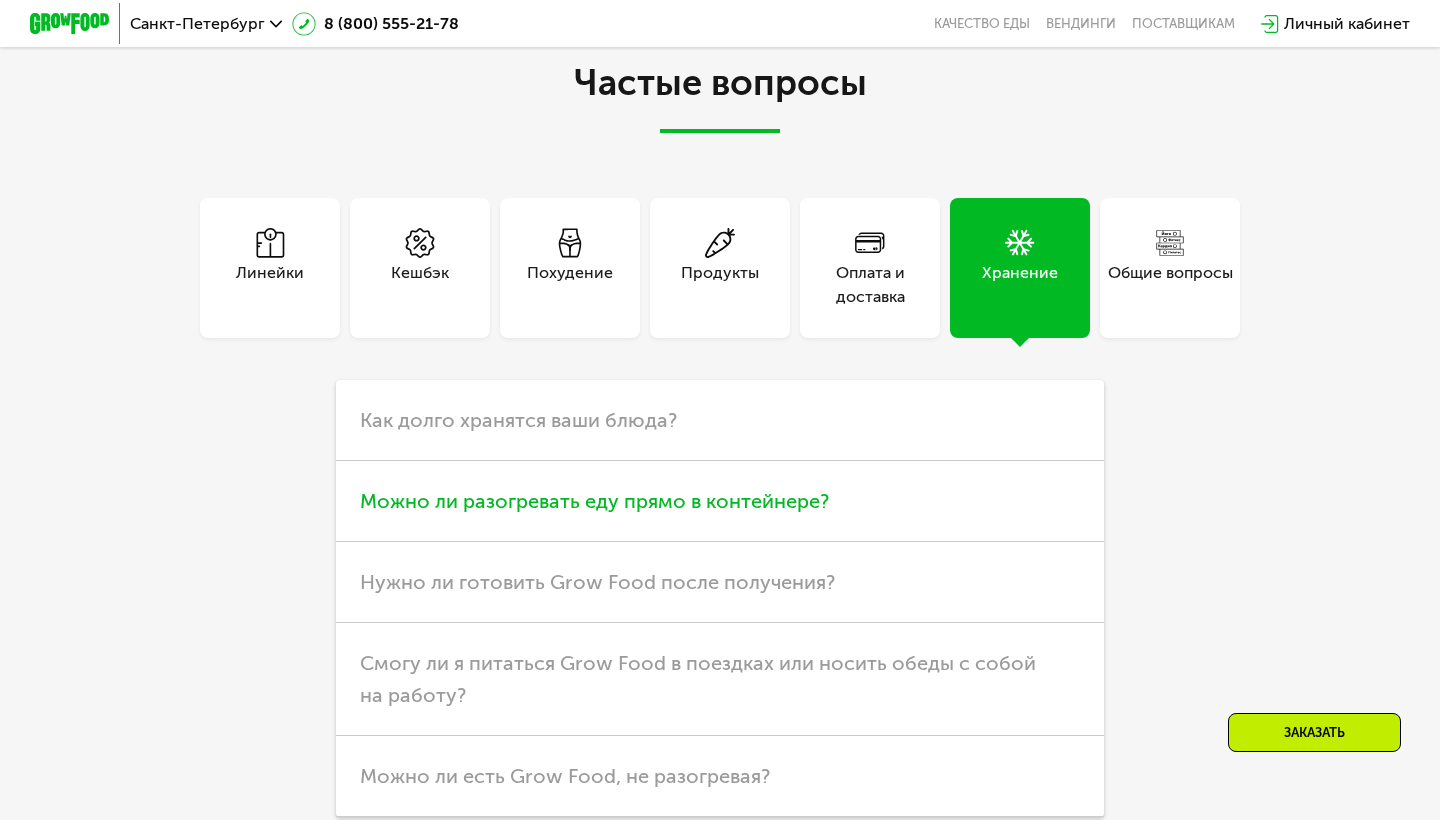 click on "Можно ли разогревать еду прямо в контейнере?" at bounding box center (594, 501) 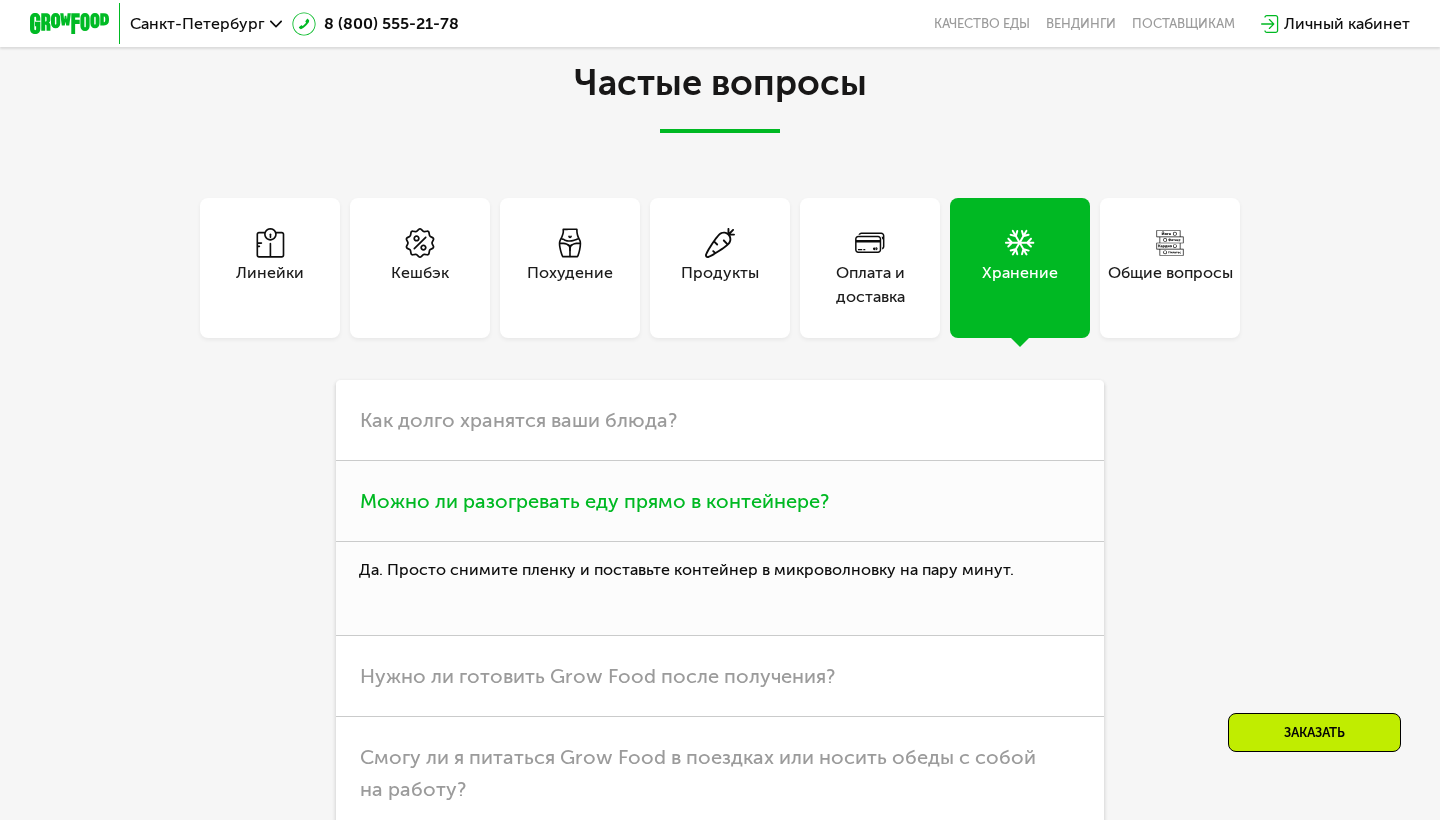 click on "Можно ли разогревать еду прямо в контейнере?" at bounding box center (594, 501) 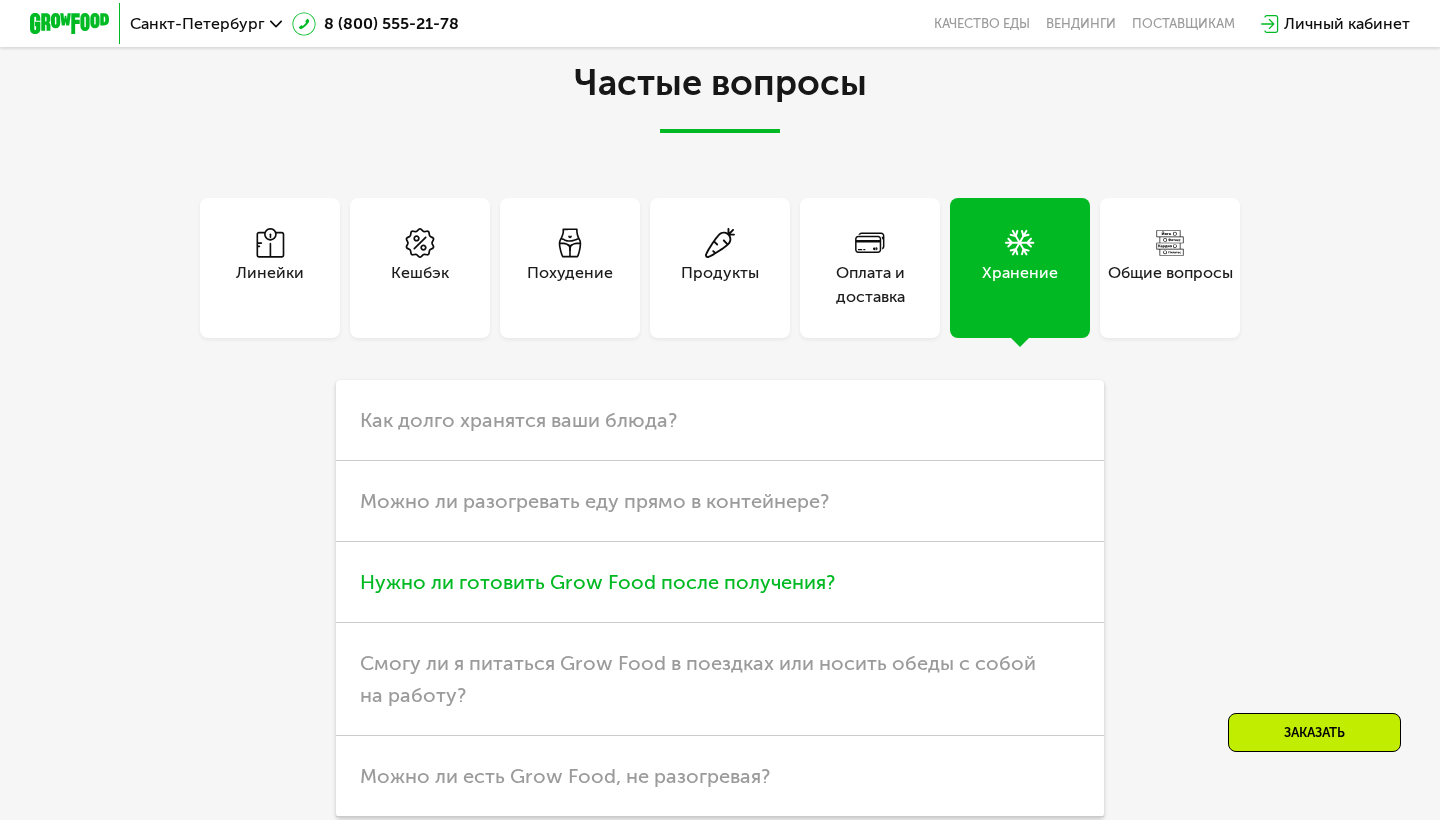 click on "Нужно ли готовить Grow Food после получения?" at bounding box center [720, 582] 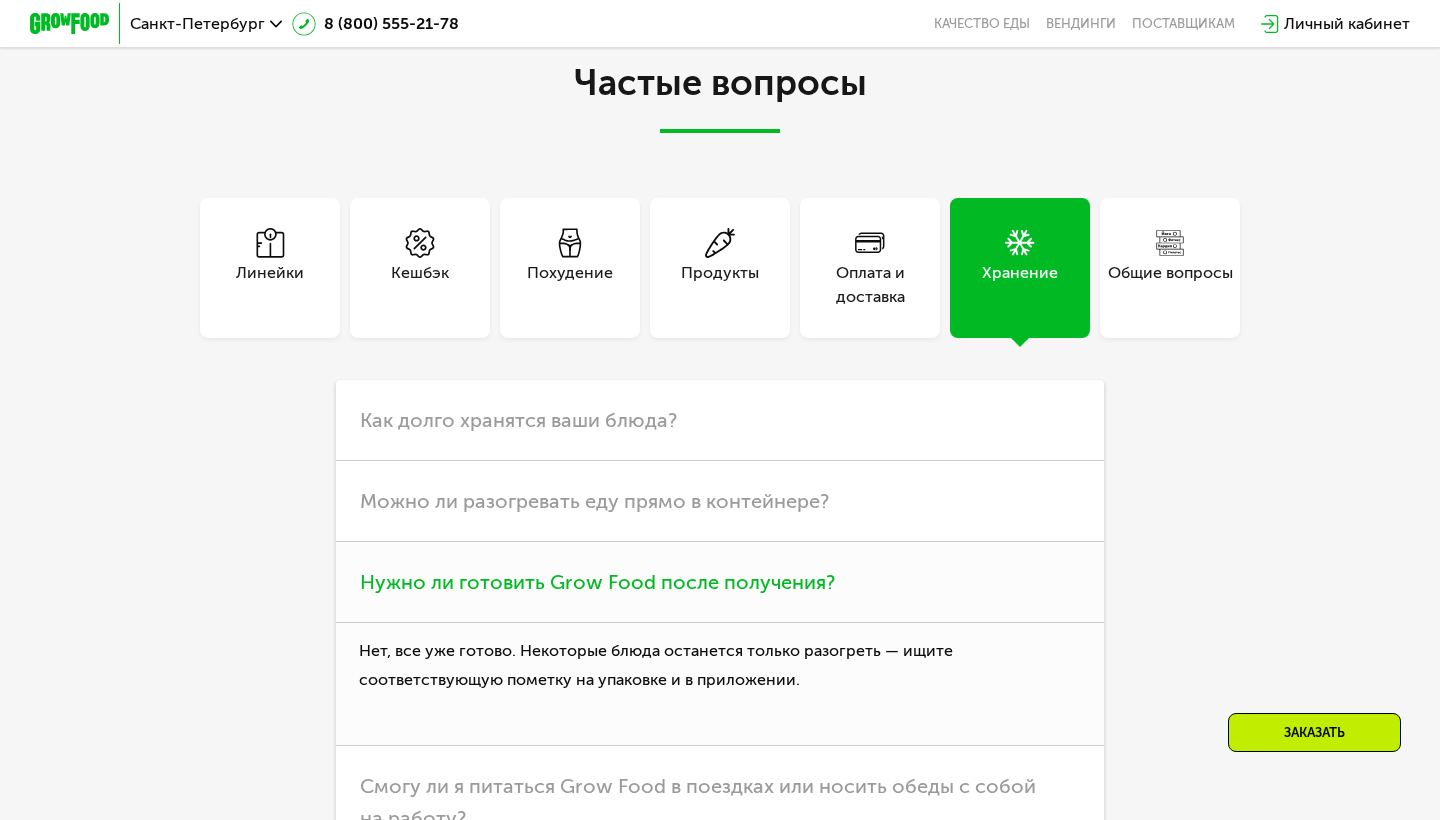 click on "Нужно ли готовить Grow Food после получения?" at bounding box center (720, 582) 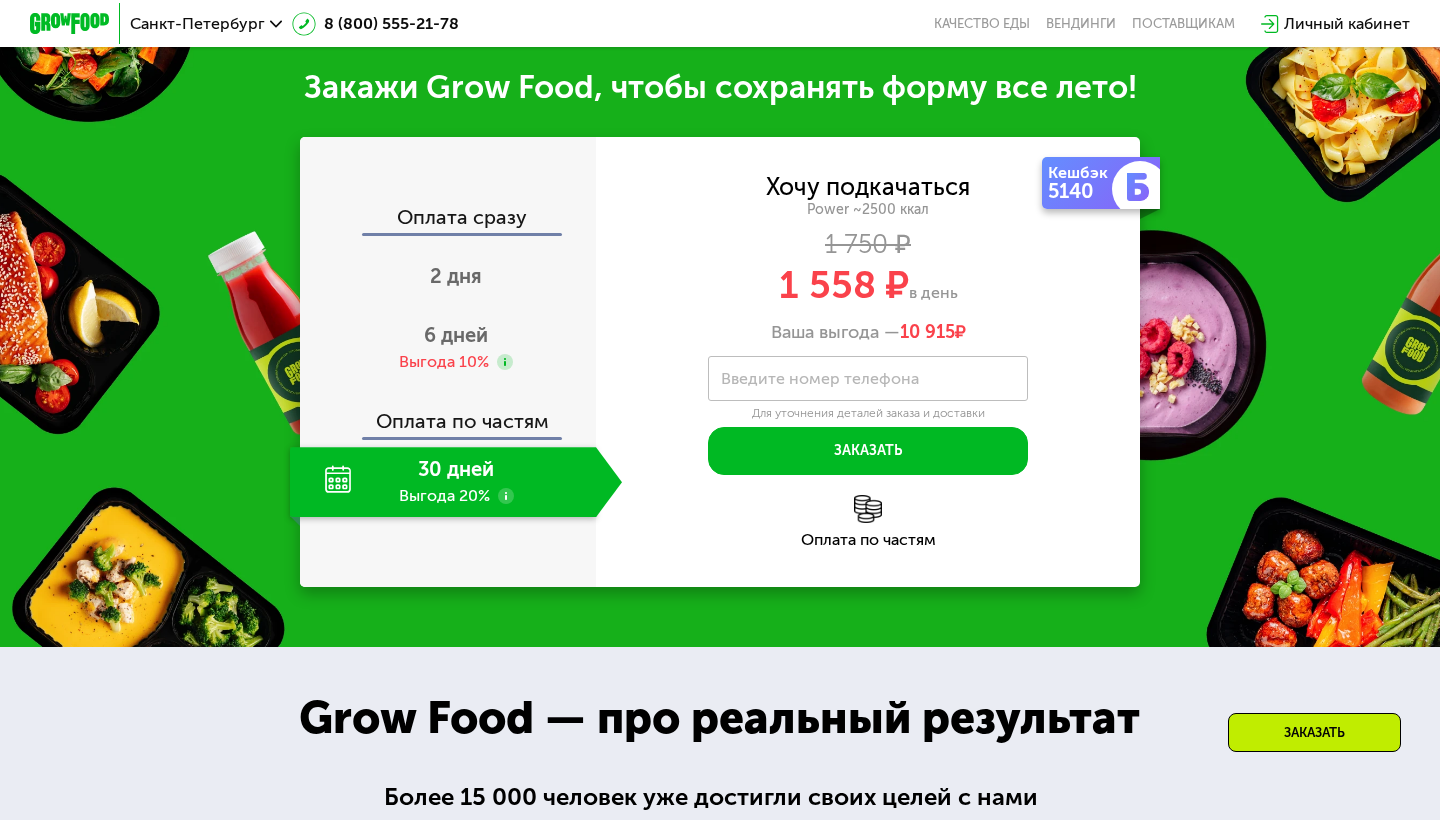 scroll, scrollTop: 2018, scrollLeft: 0, axis: vertical 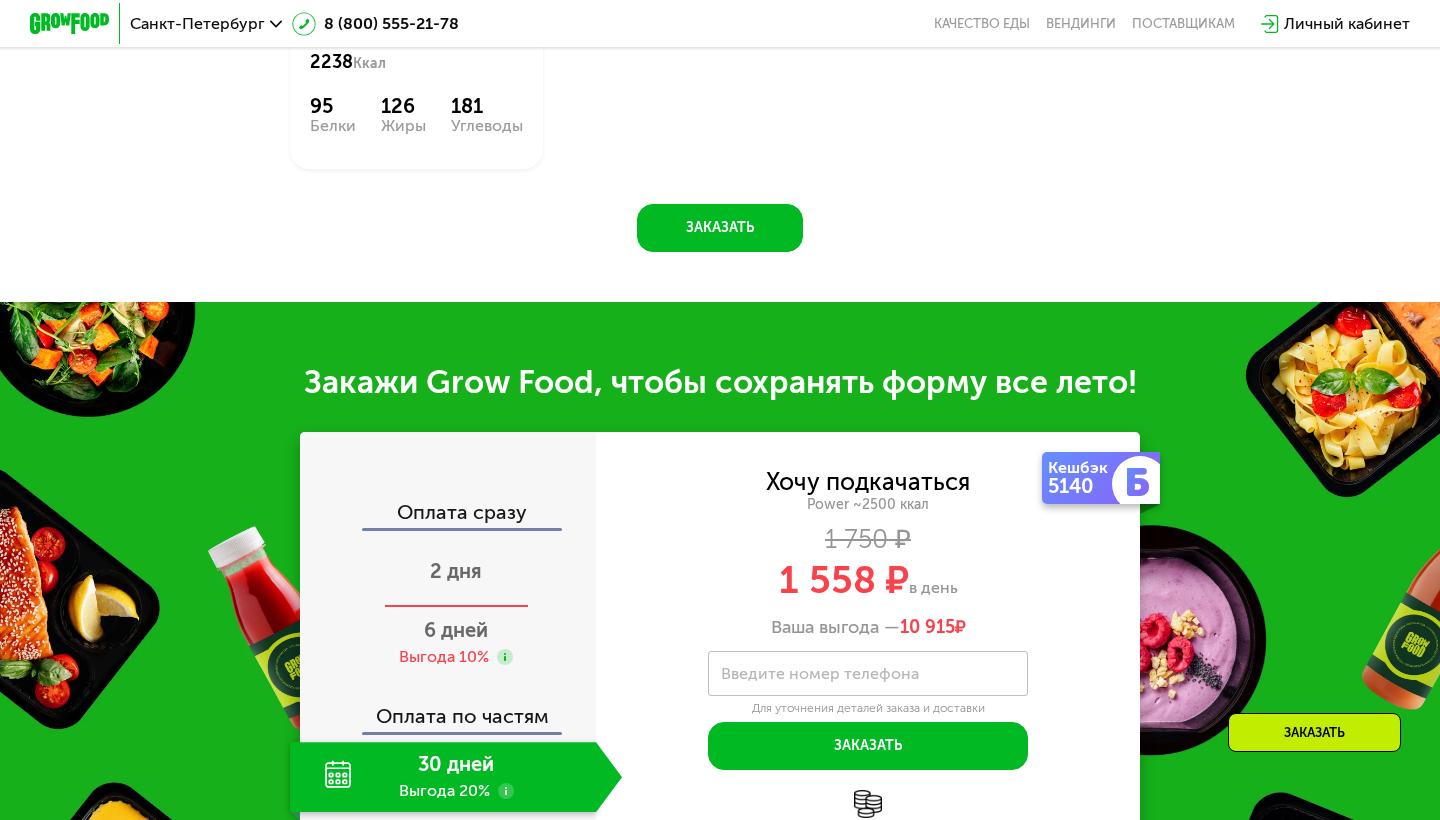 click on "2 дня" at bounding box center [456, 573] 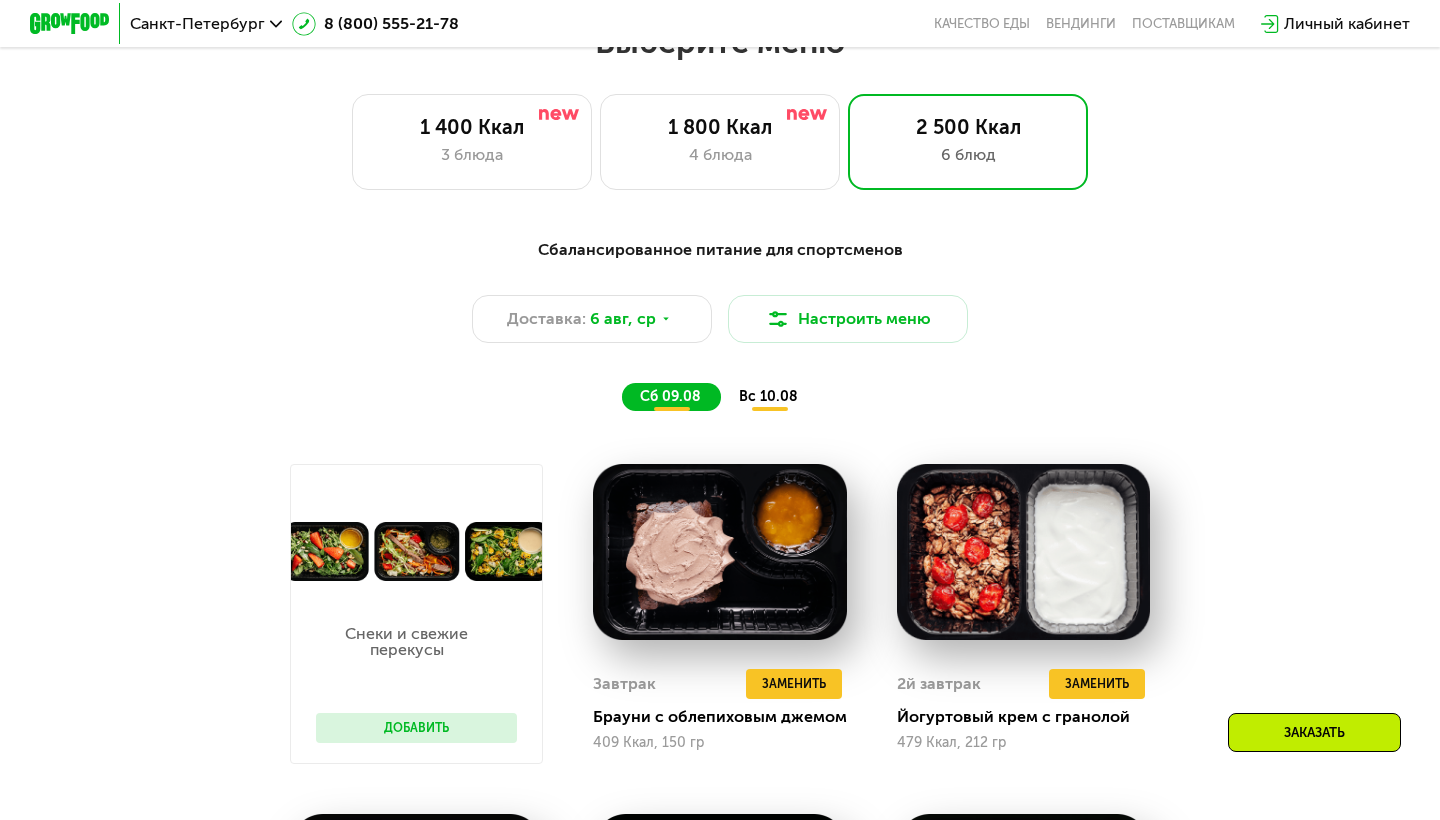 scroll, scrollTop: 760, scrollLeft: 0, axis: vertical 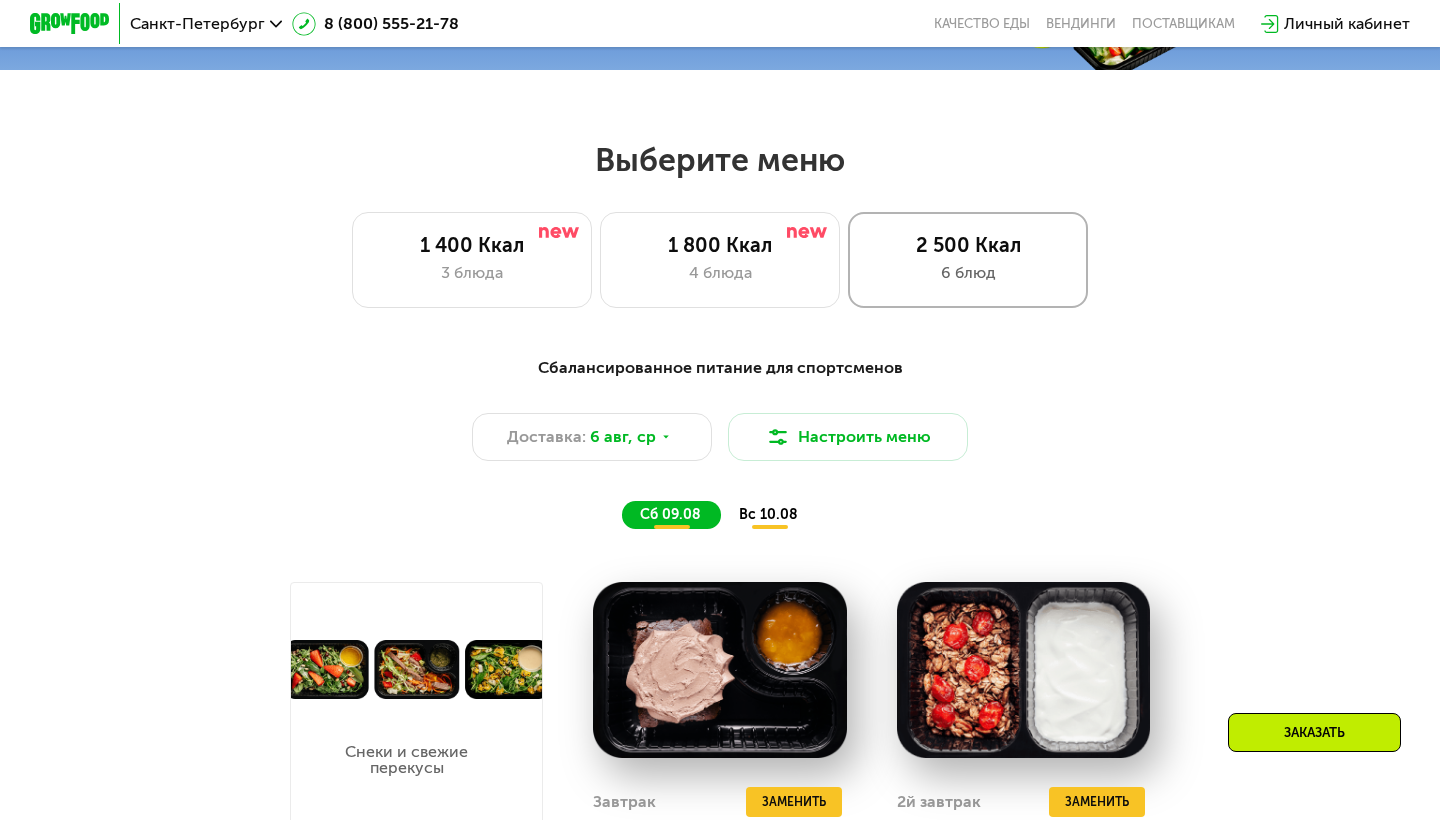 click on "2 500 Ккал" at bounding box center [968, 245] 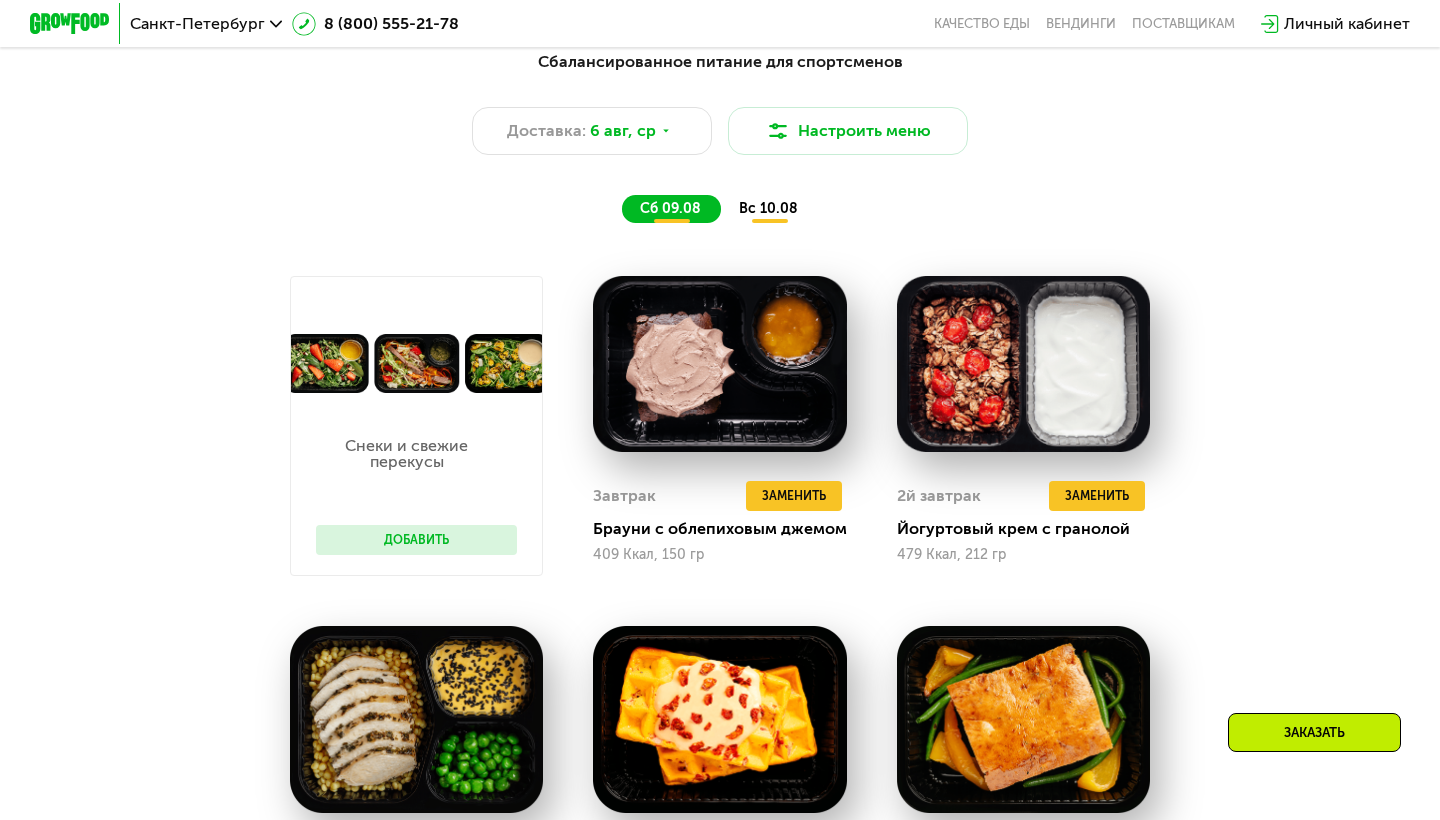 scroll, scrollTop: 1028, scrollLeft: 0, axis: vertical 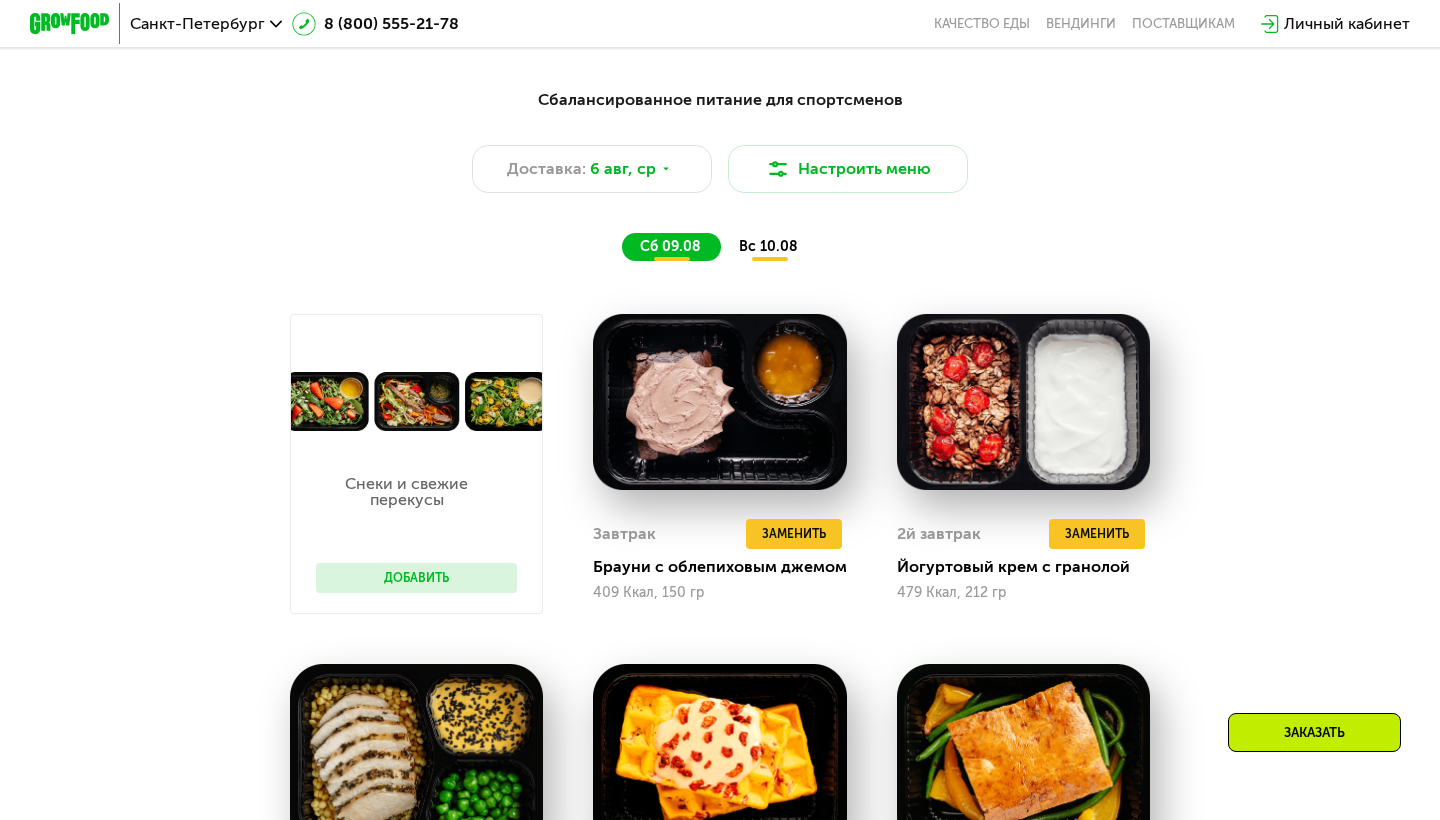 click on "вс 10.08" at bounding box center [768, 246] 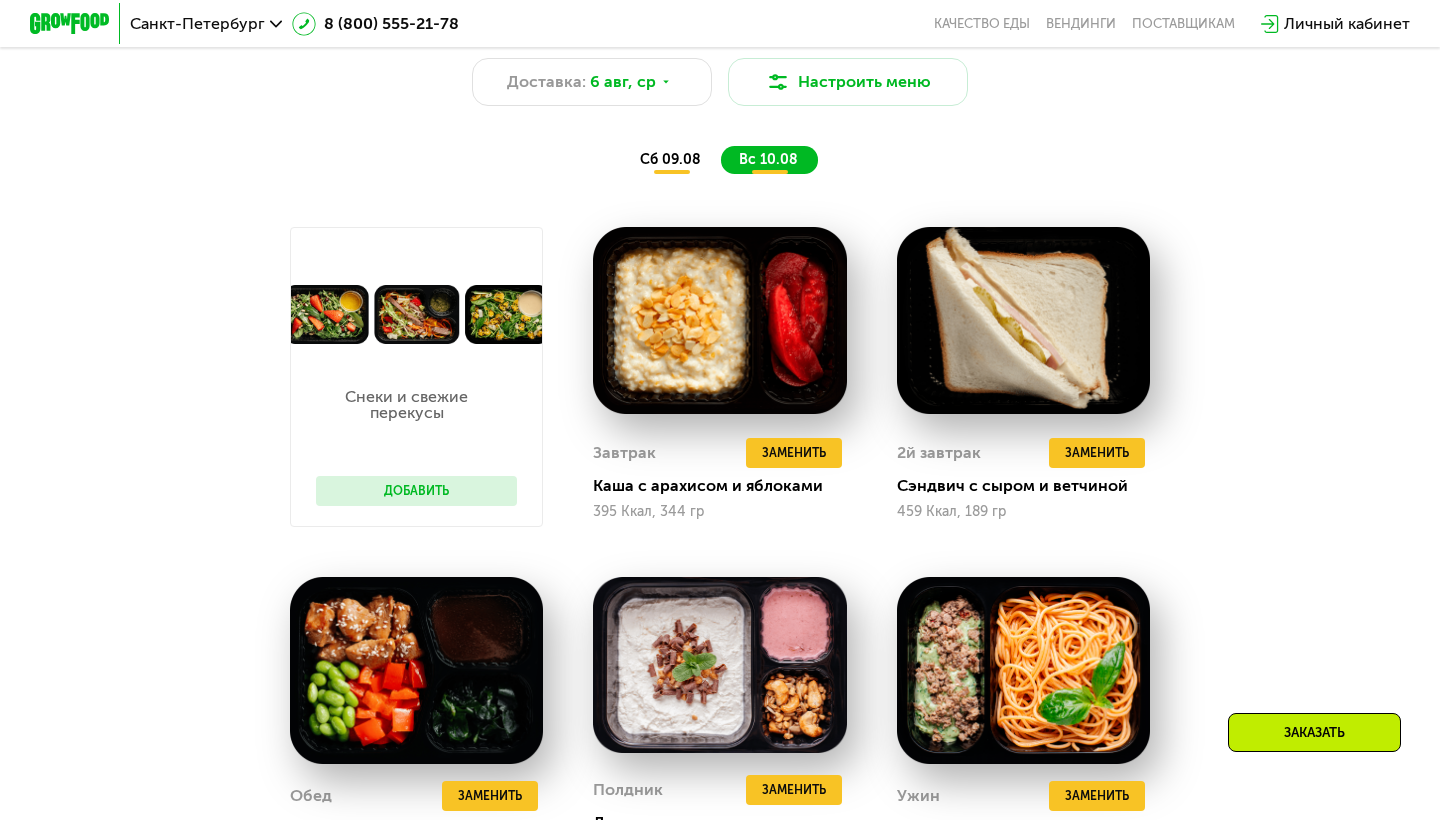 scroll, scrollTop: 1113, scrollLeft: 0, axis: vertical 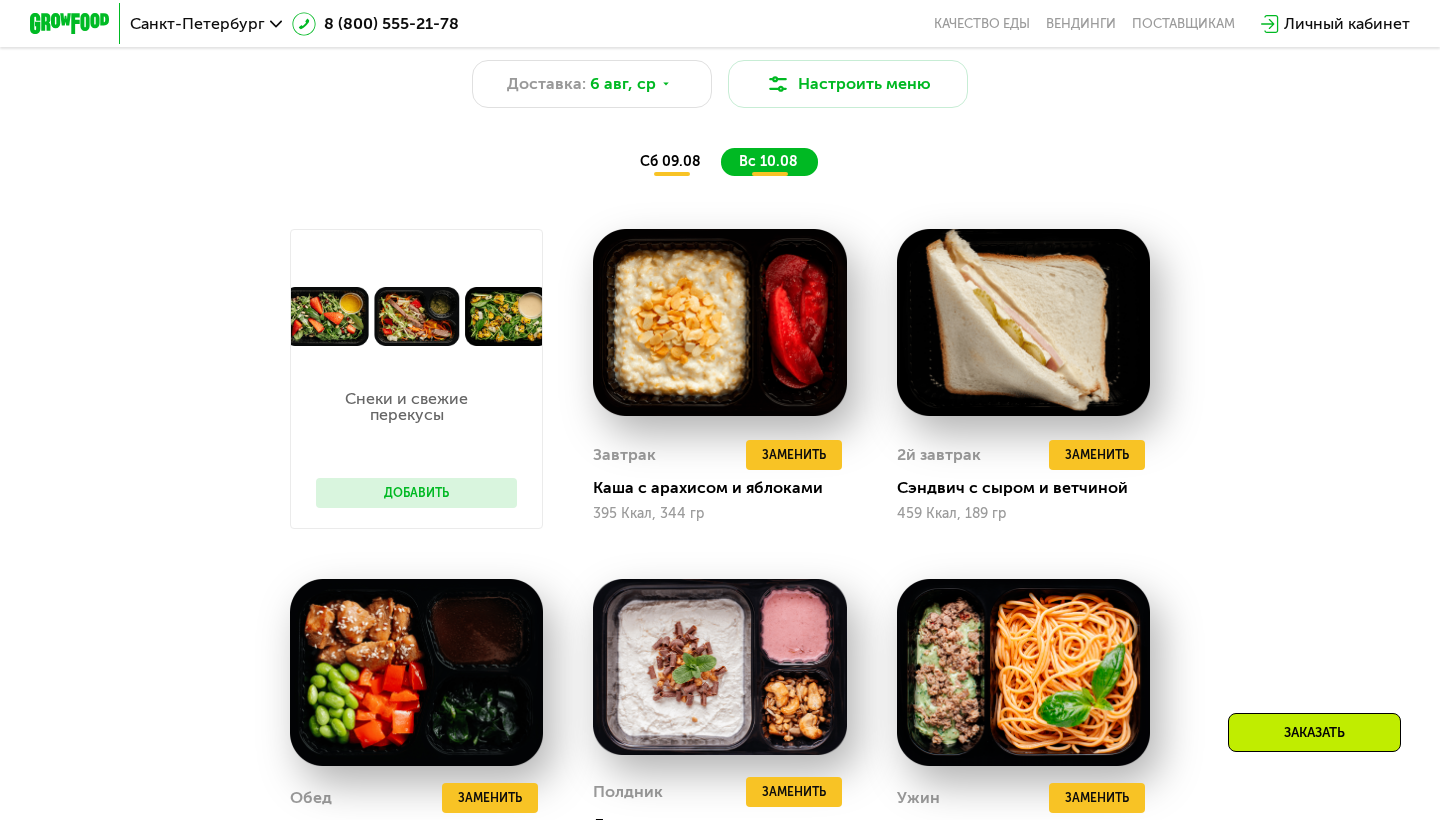 click on "сб 09.08" 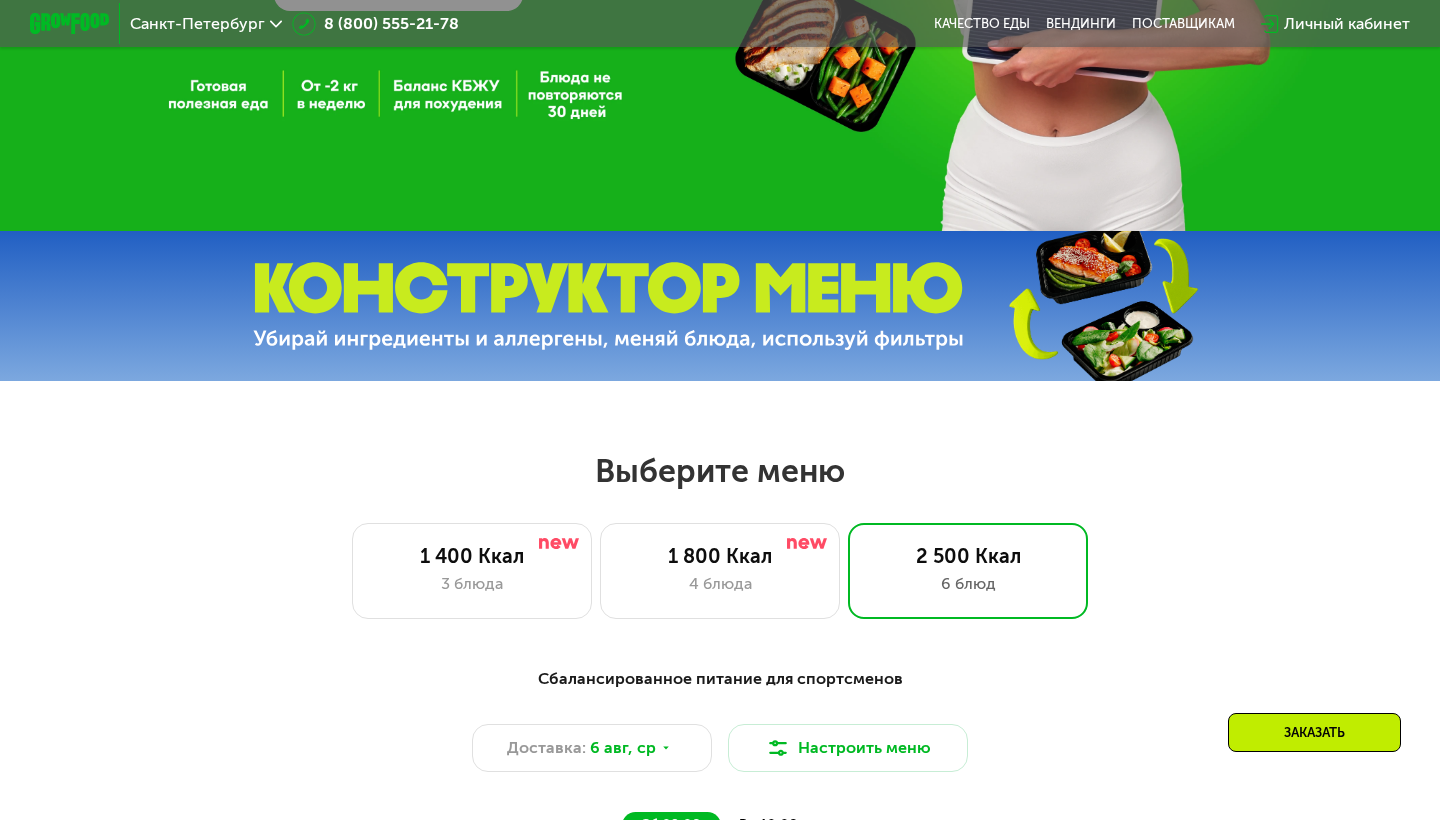 scroll, scrollTop: 449, scrollLeft: 0, axis: vertical 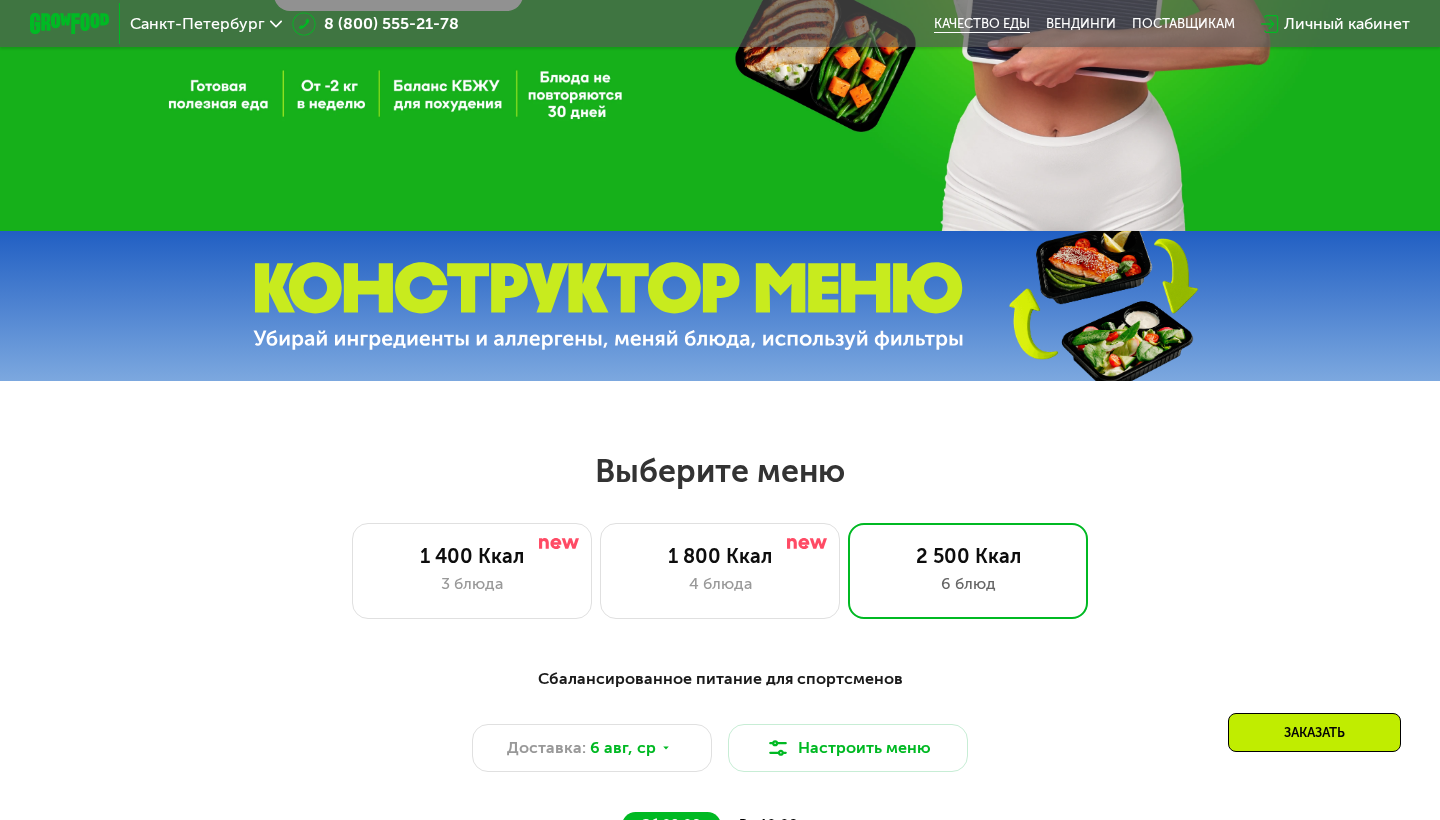 click on "Качество еды" at bounding box center (982, 24) 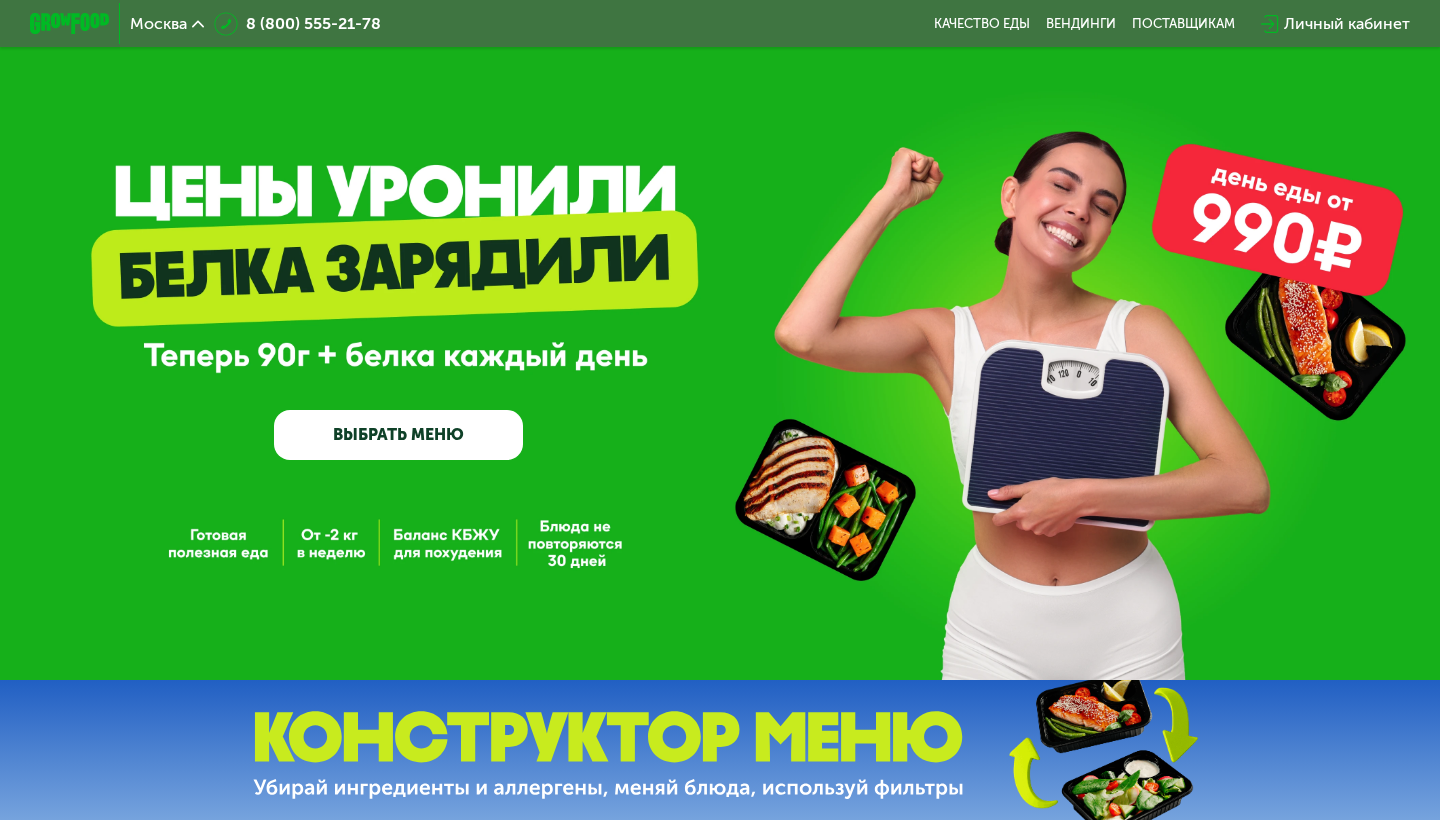 scroll, scrollTop: 0, scrollLeft: 0, axis: both 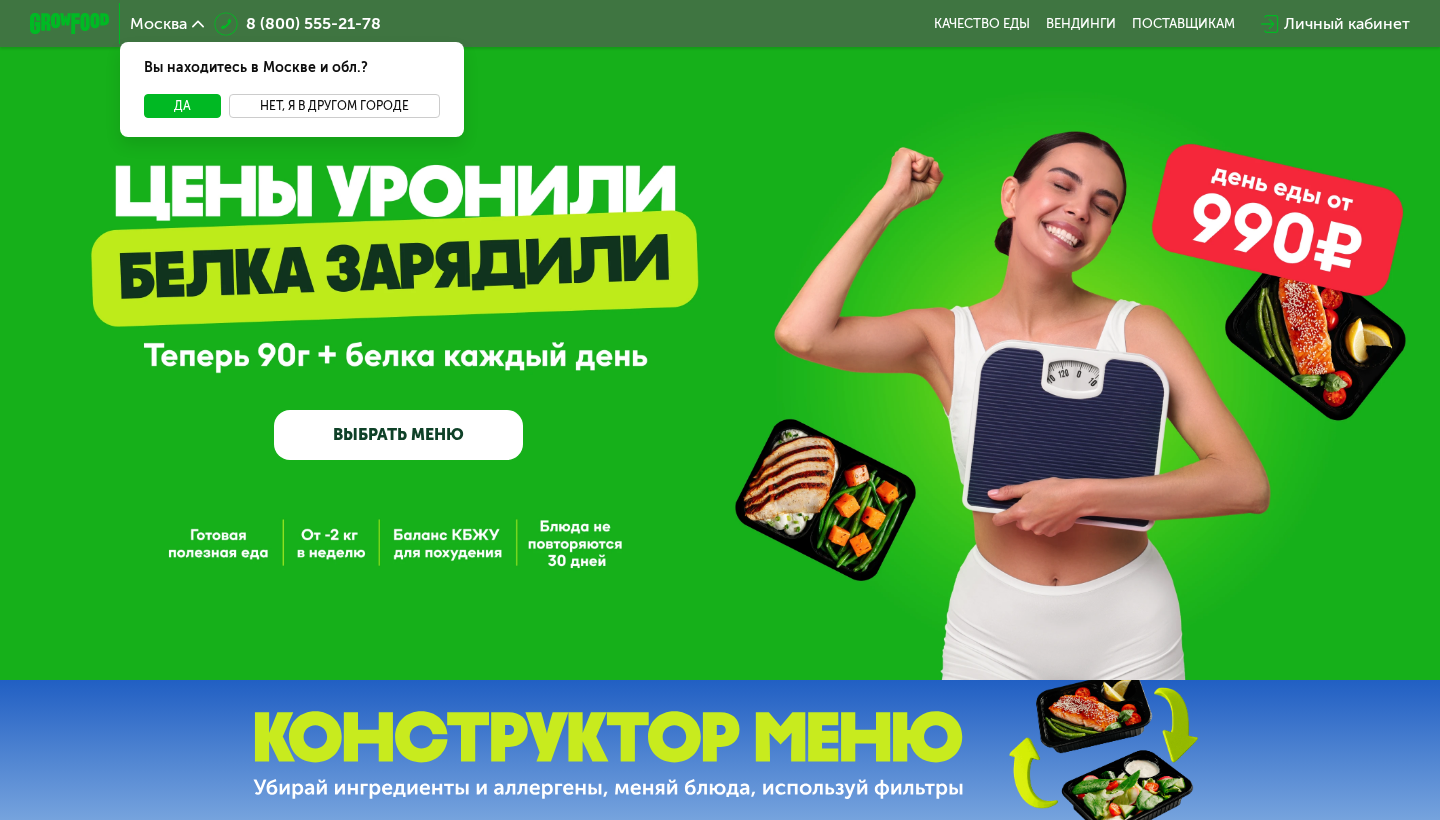 click on "Нет, я в другом городе" at bounding box center (334, 106) 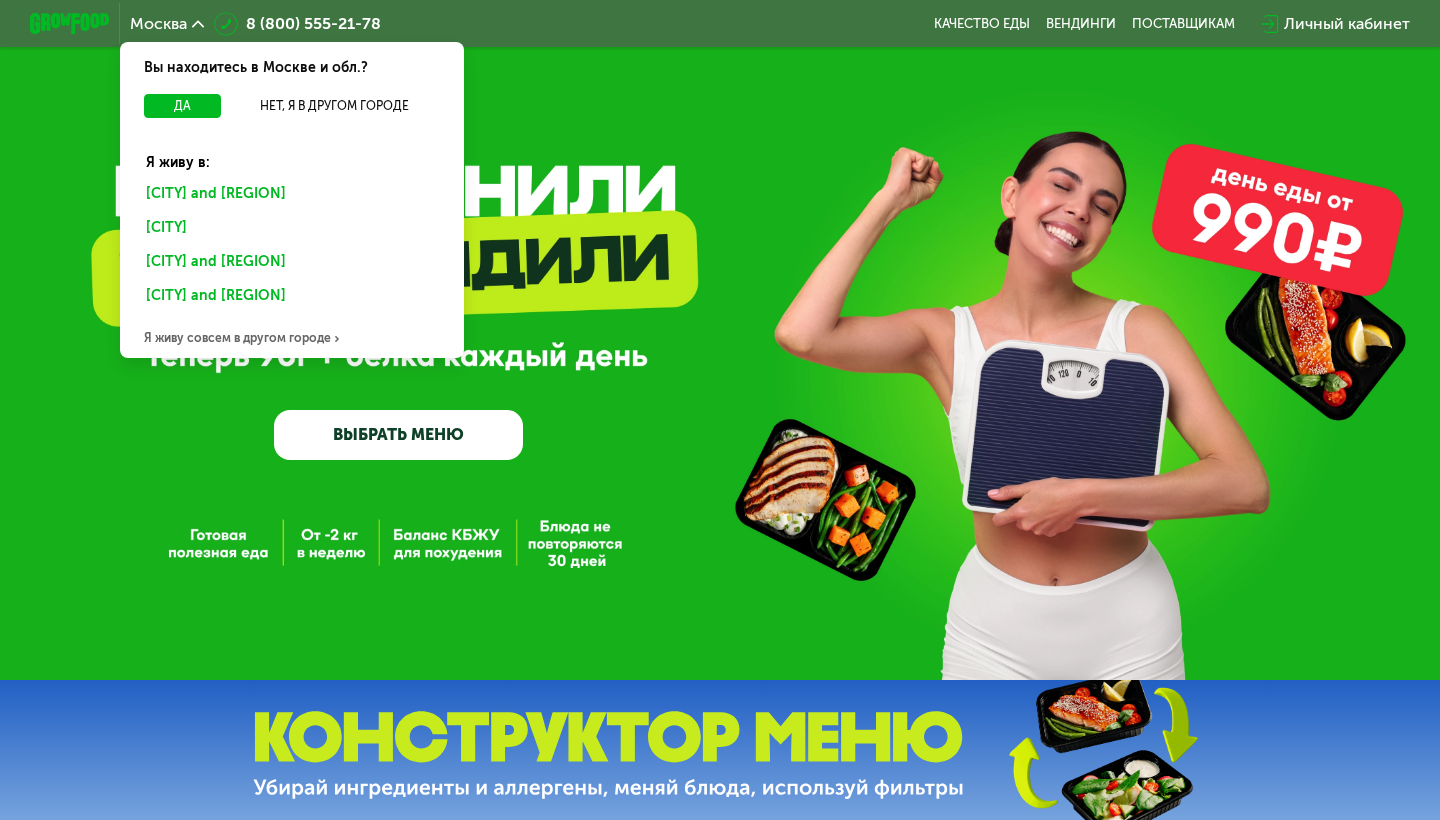 click on "Санкт-Петербурге и обл." 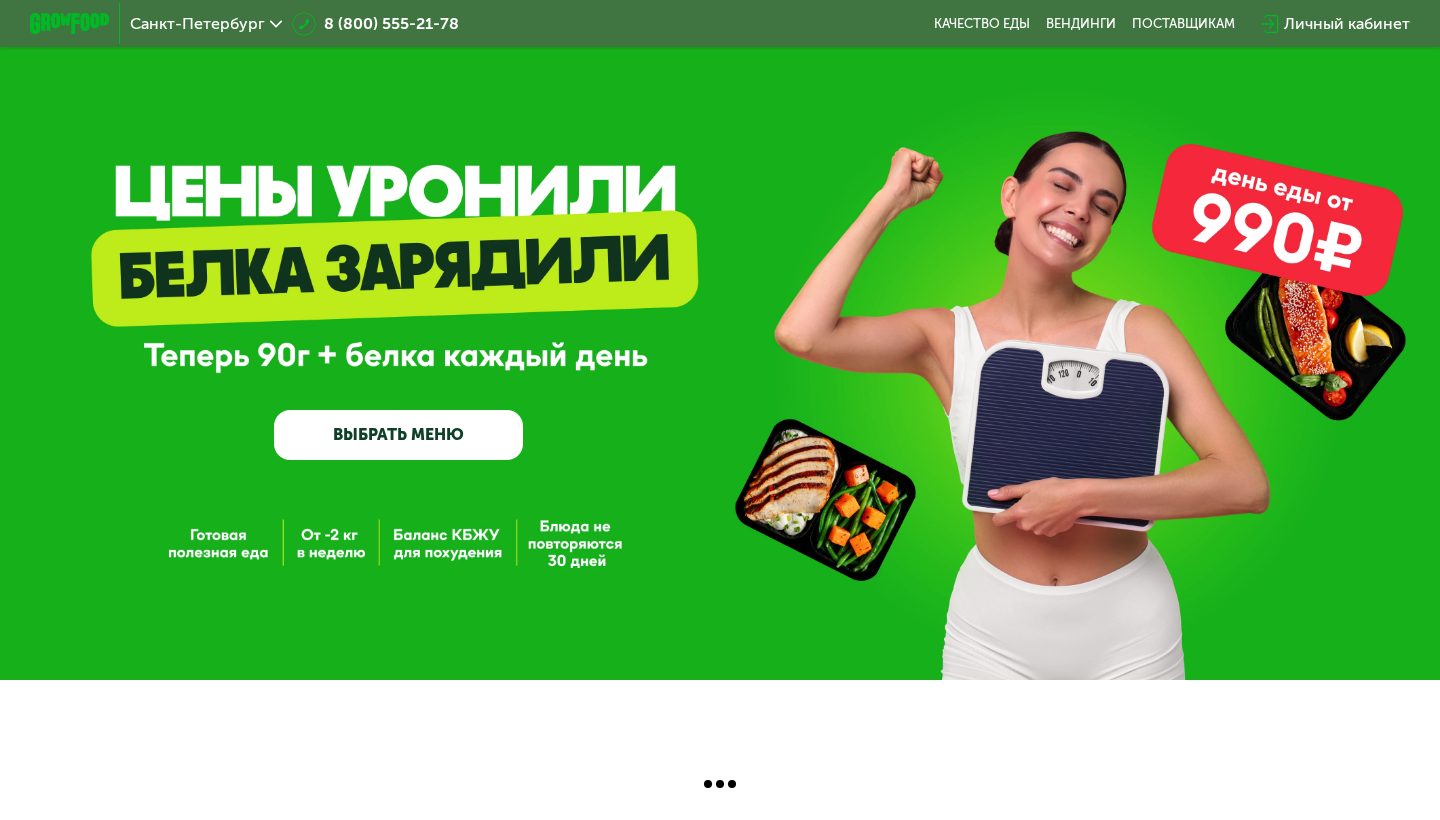 scroll, scrollTop: 0, scrollLeft: 0, axis: both 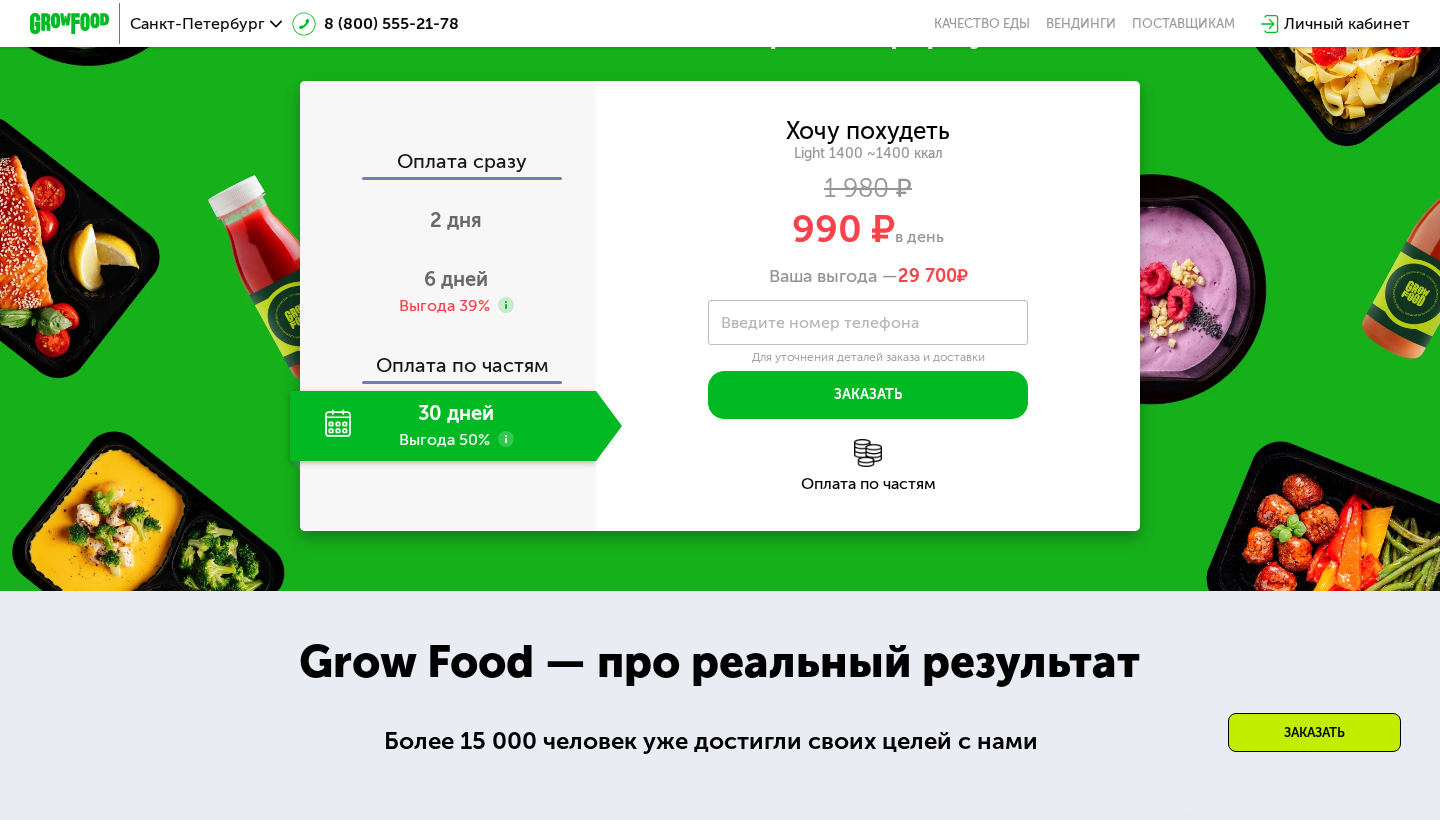 click on "30 дней Выгода 50%" 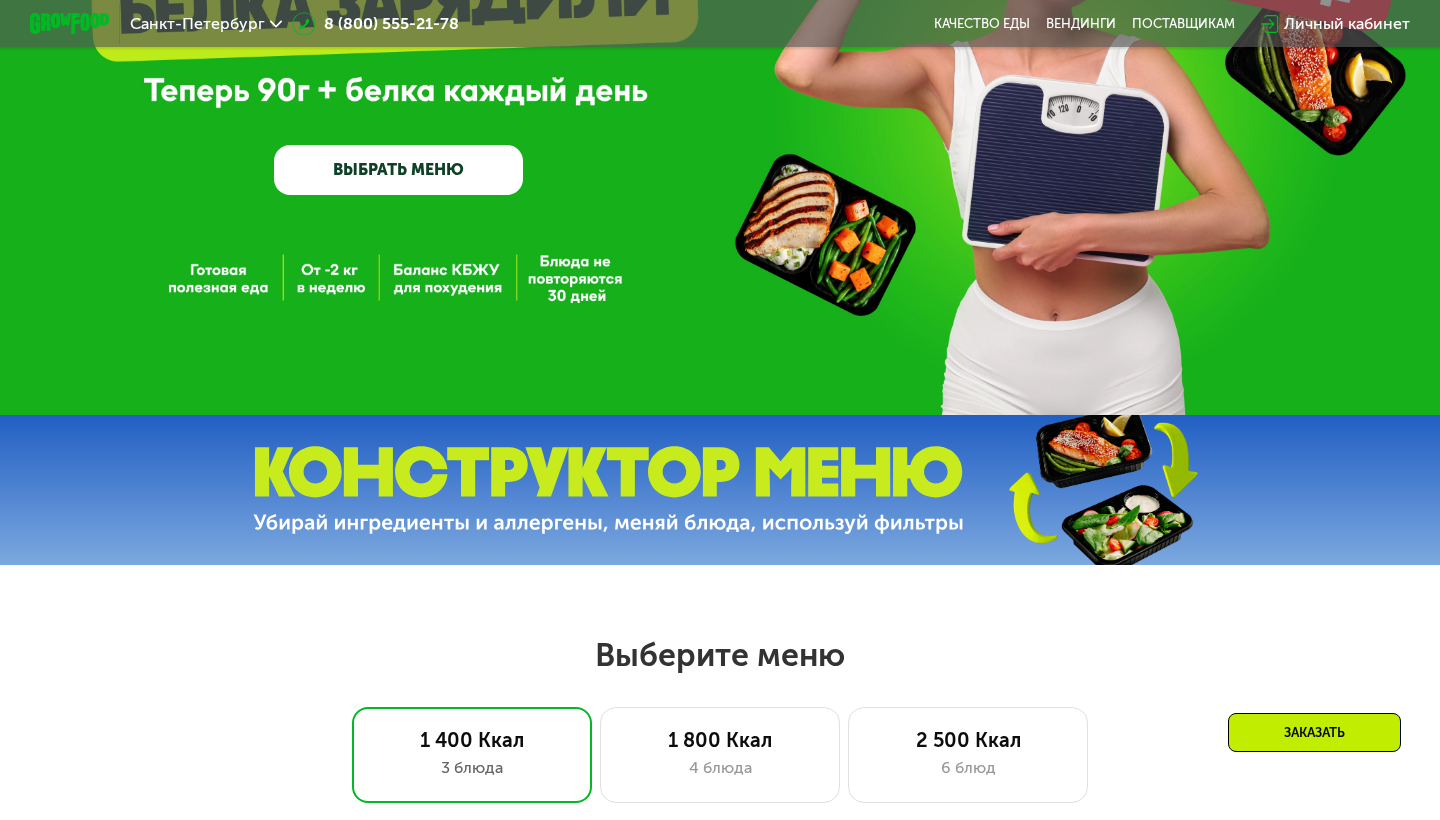 scroll, scrollTop: 258, scrollLeft: 0, axis: vertical 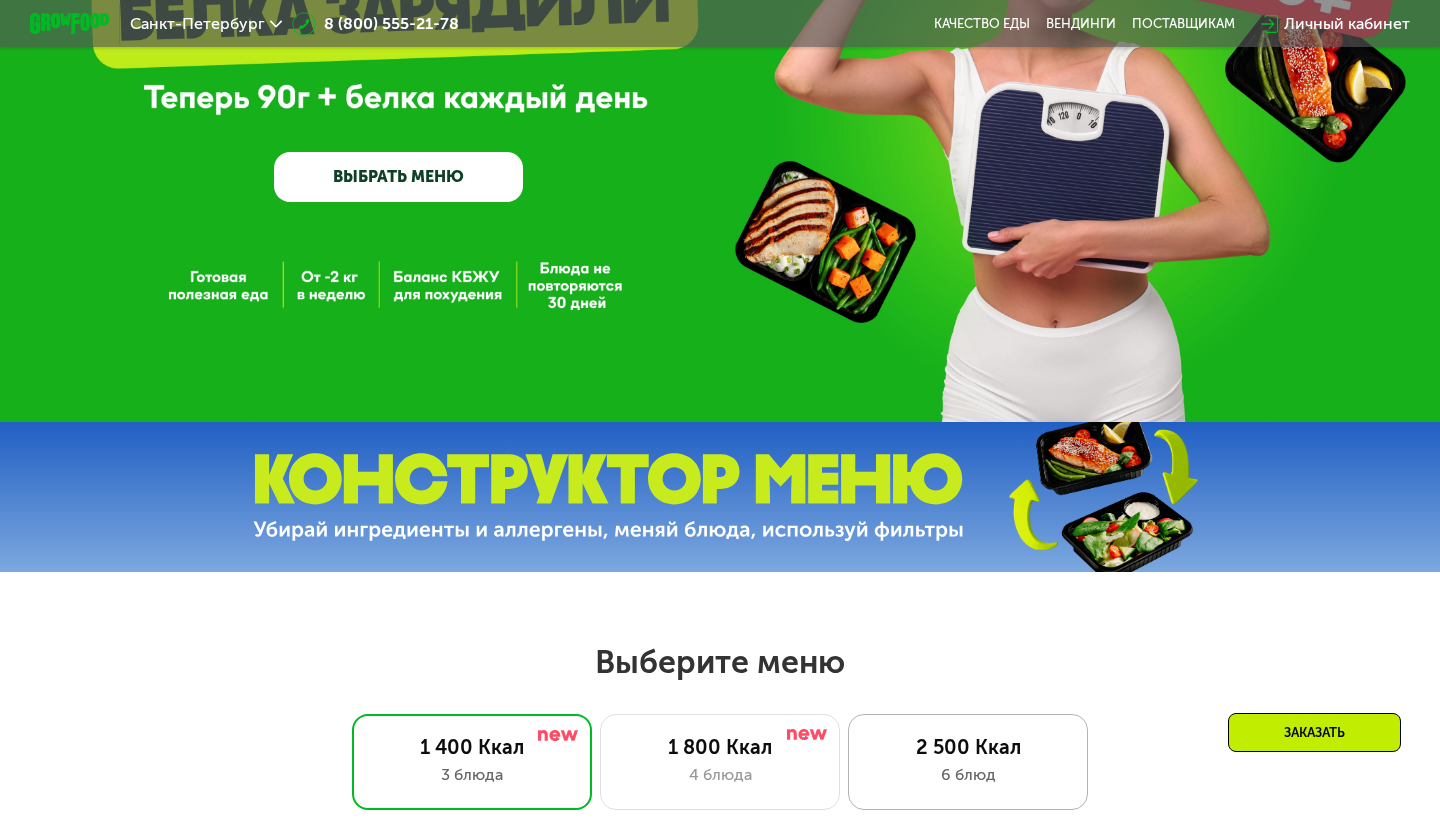 click on "2 500 Ккал 6 блюд" 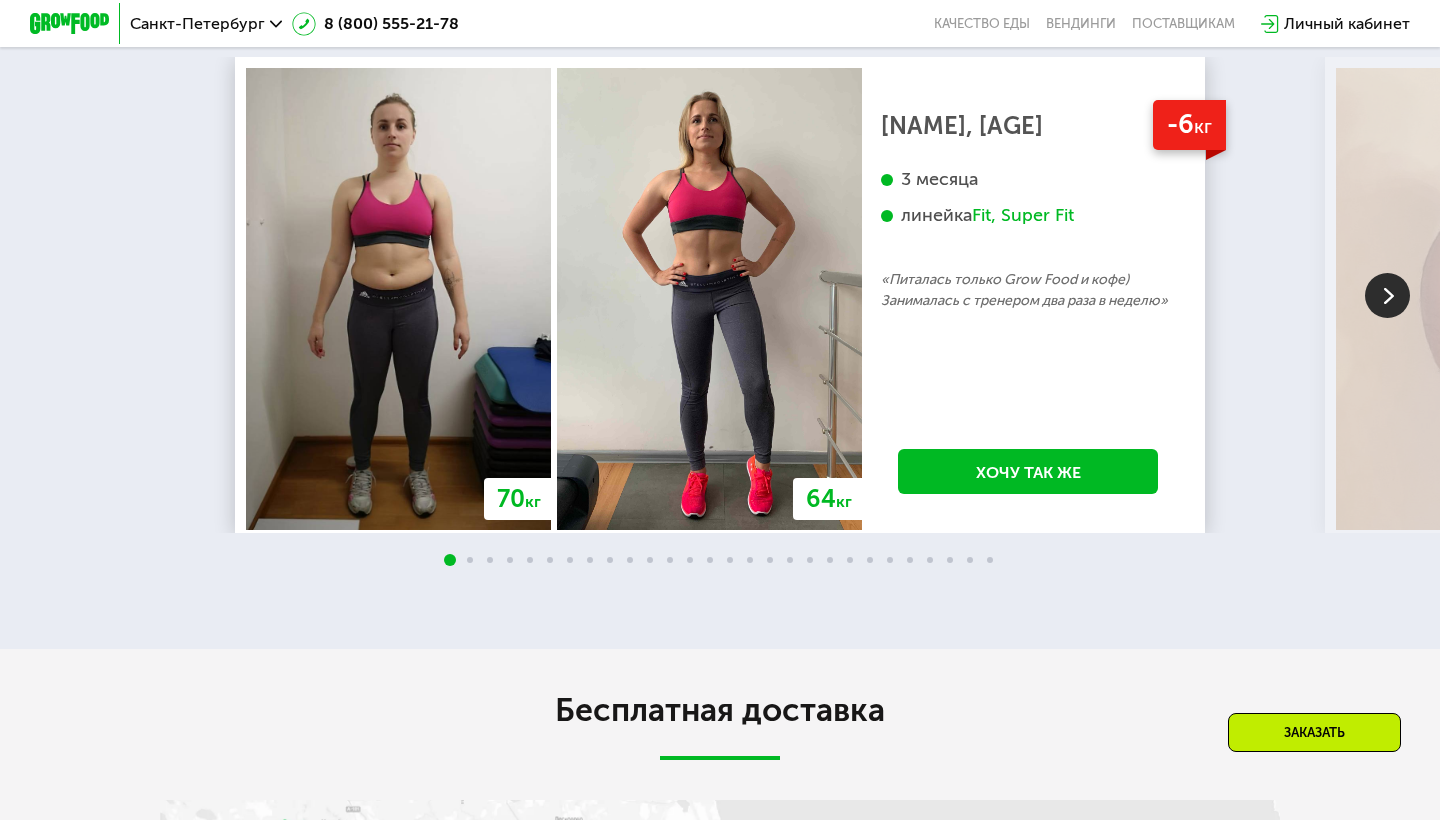 scroll, scrollTop: 3775, scrollLeft: 0, axis: vertical 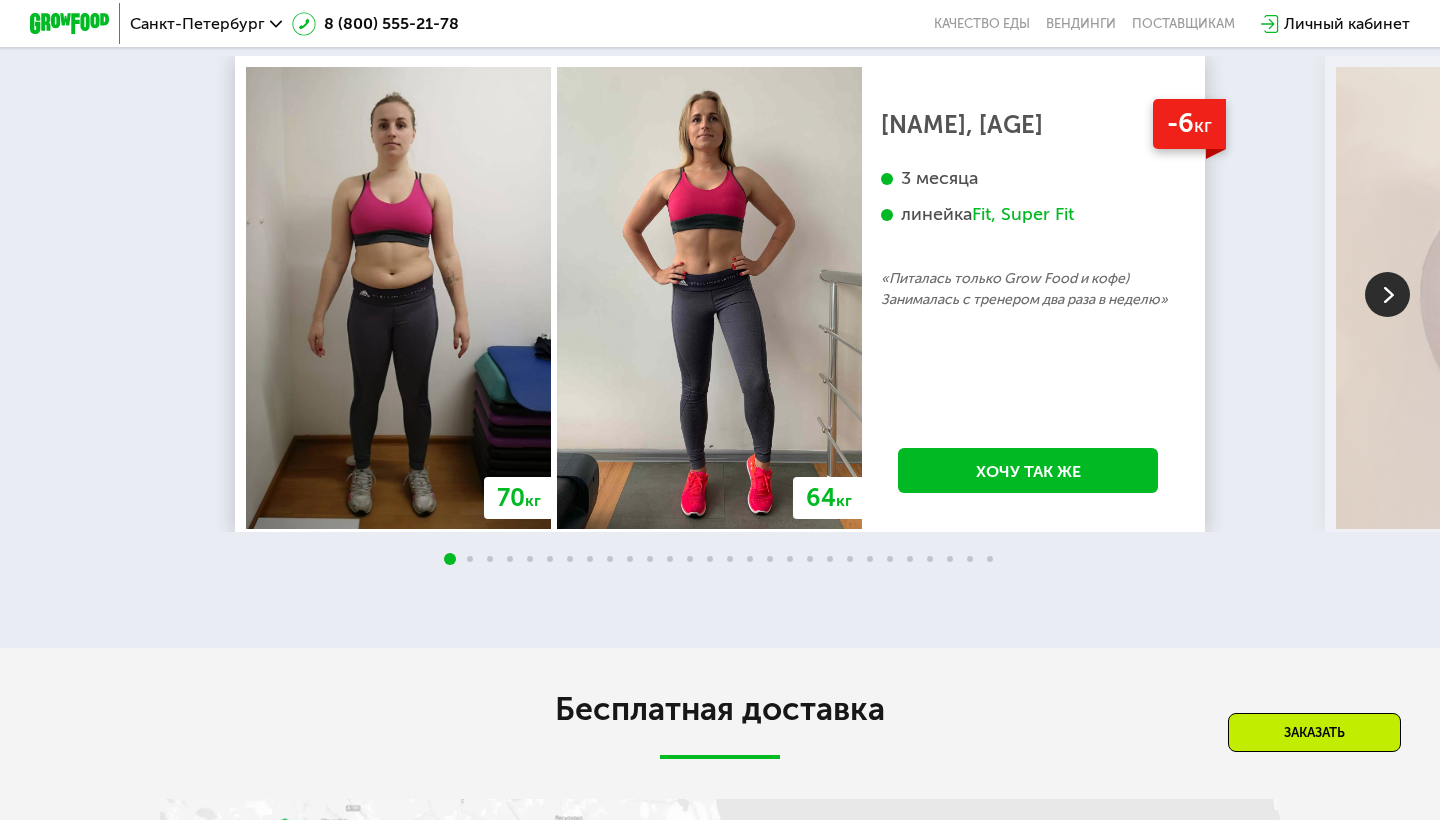 click at bounding box center [720, 560] 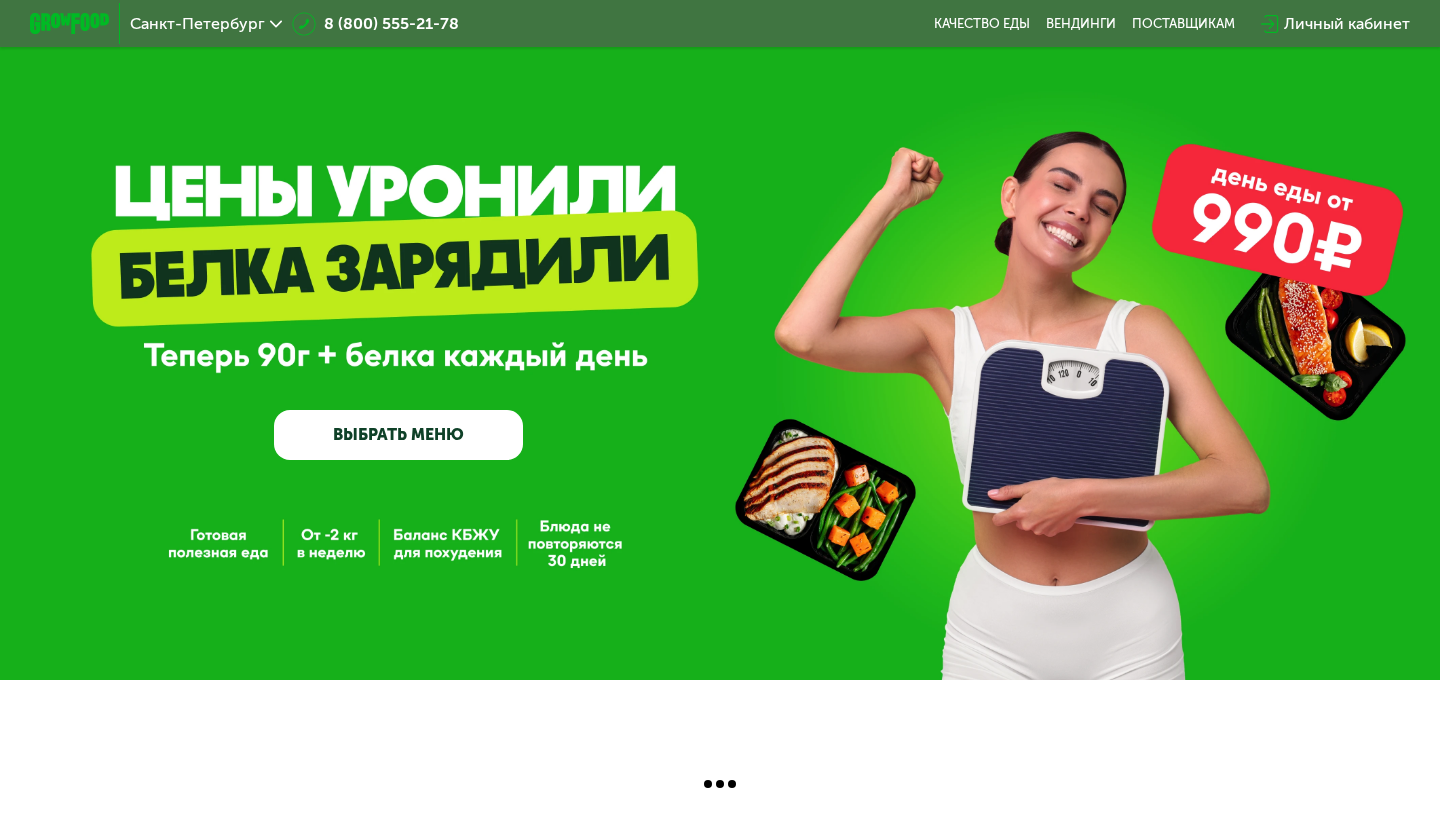 scroll, scrollTop: 0, scrollLeft: 0, axis: both 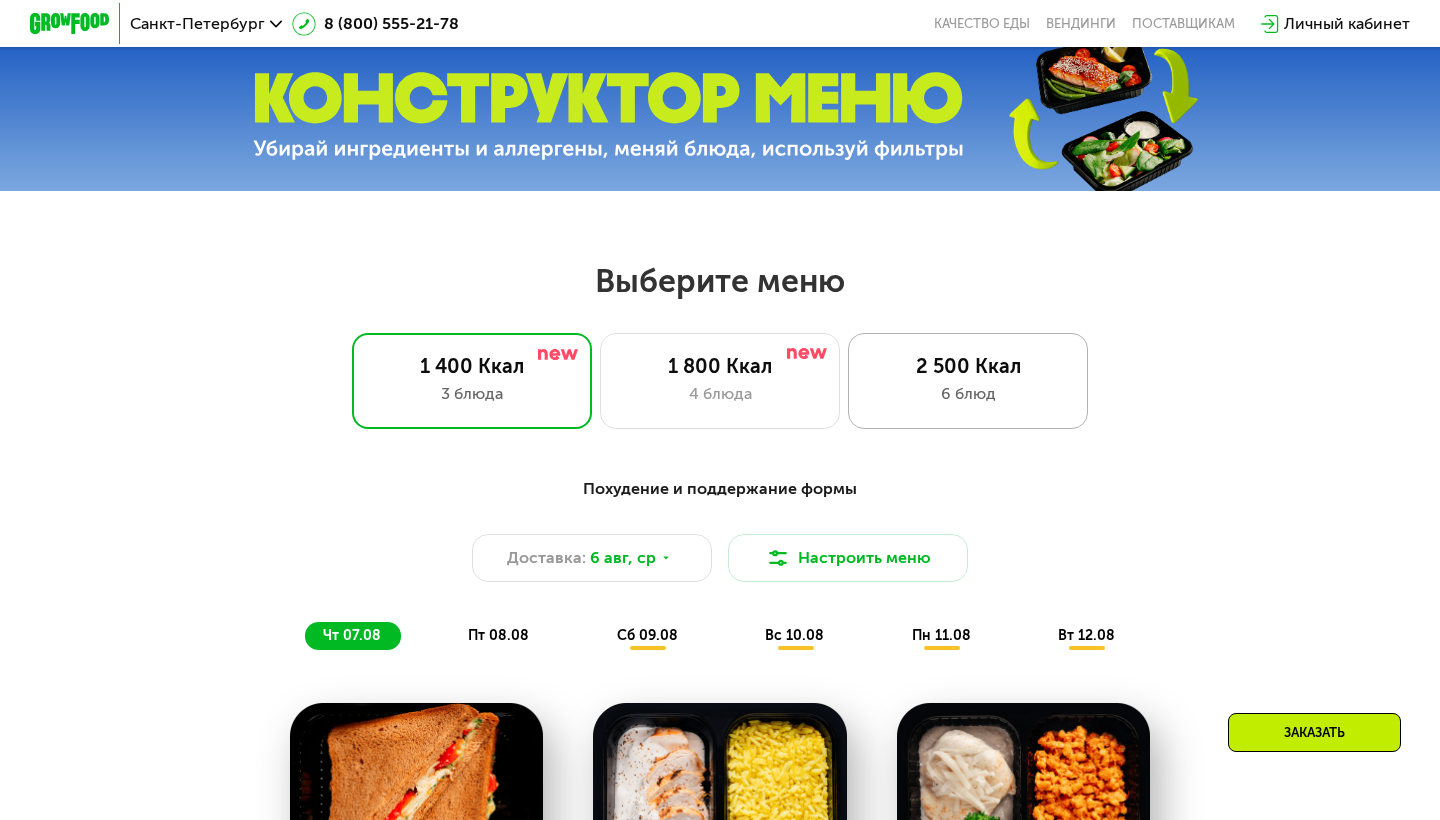 click on "6 блюд" at bounding box center [968, 394] 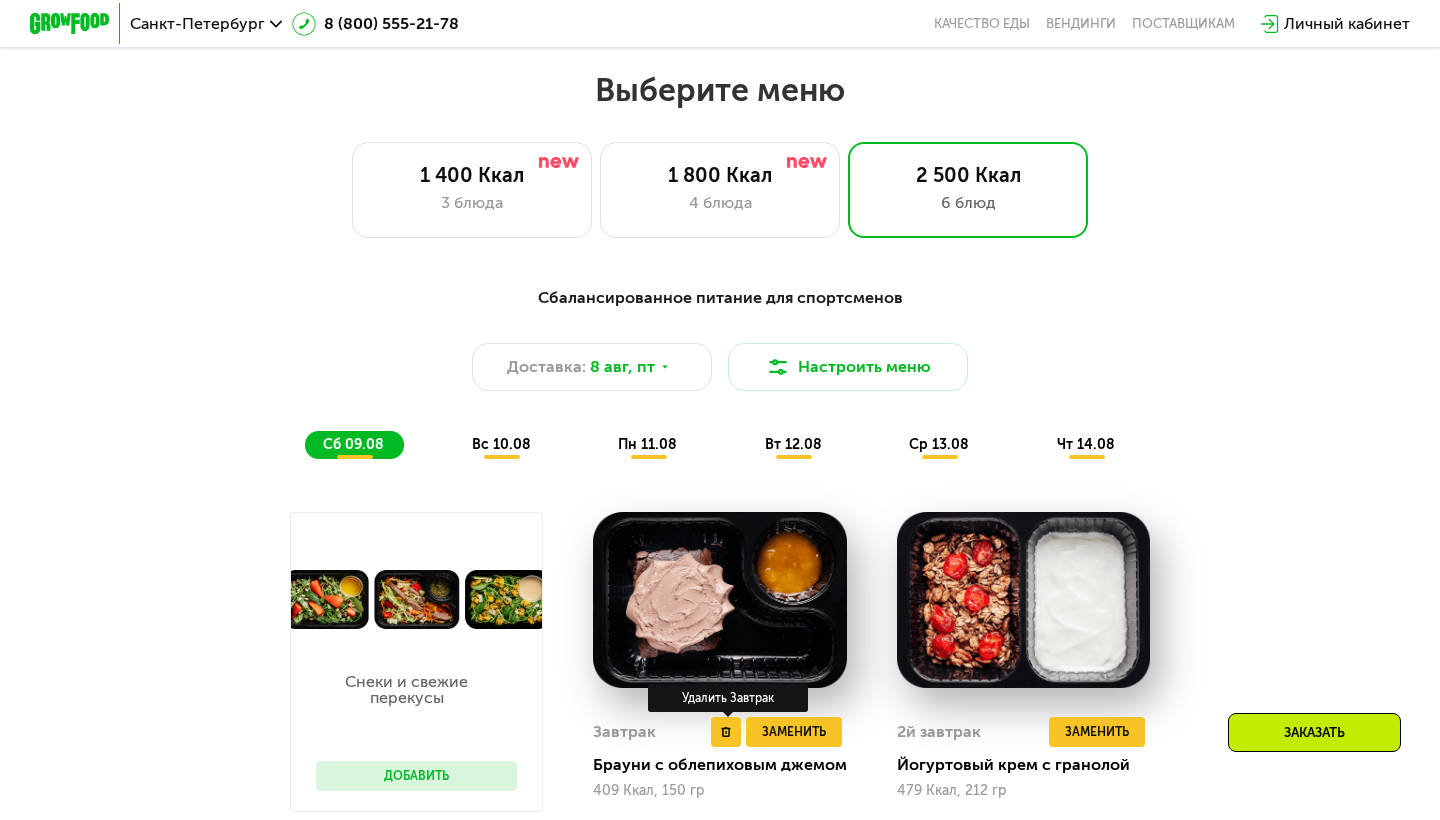 scroll, scrollTop: 825, scrollLeft: 0, axis: vertical 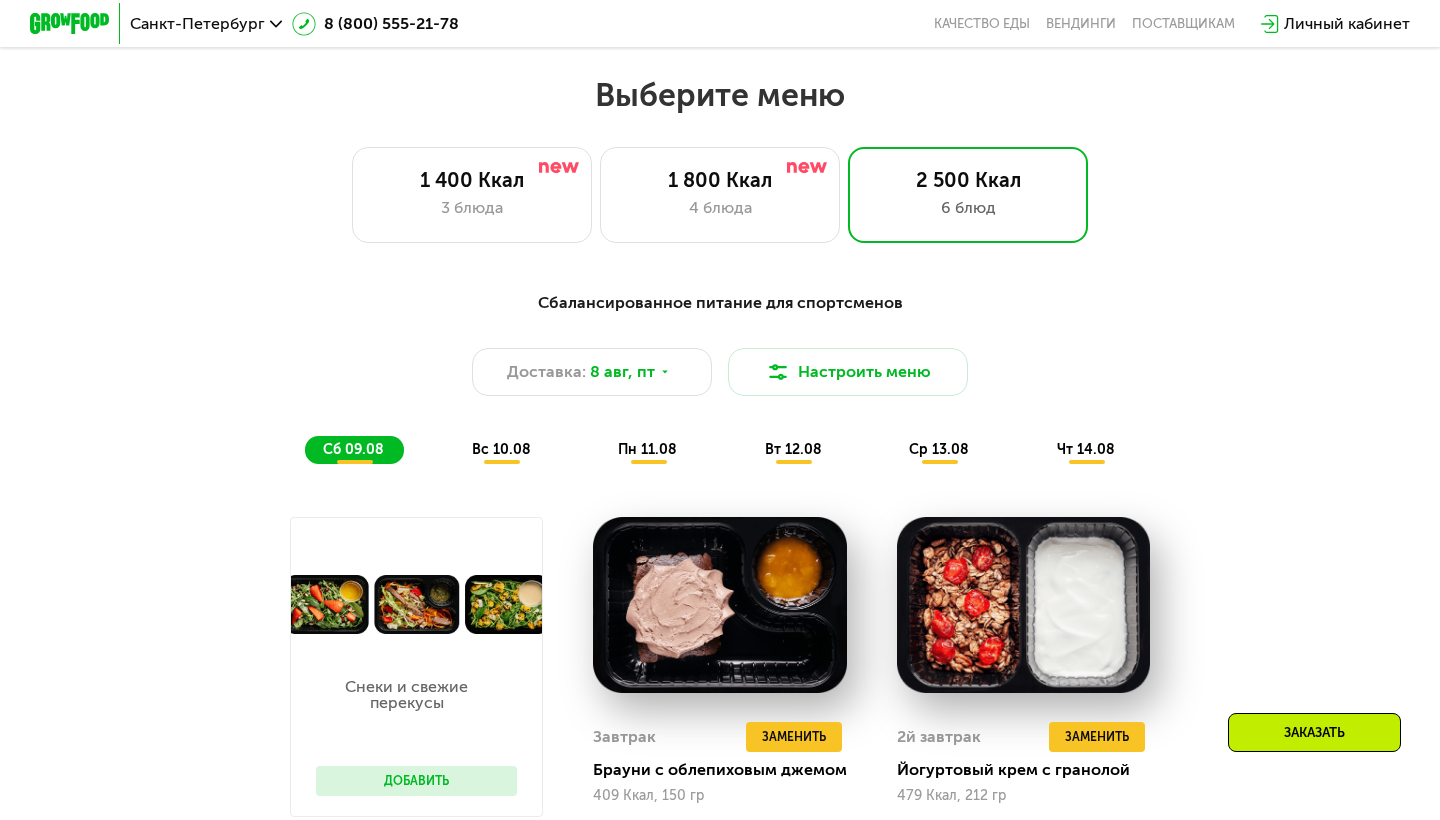 click on "пн 11.08" at bounding box center (647, 449) 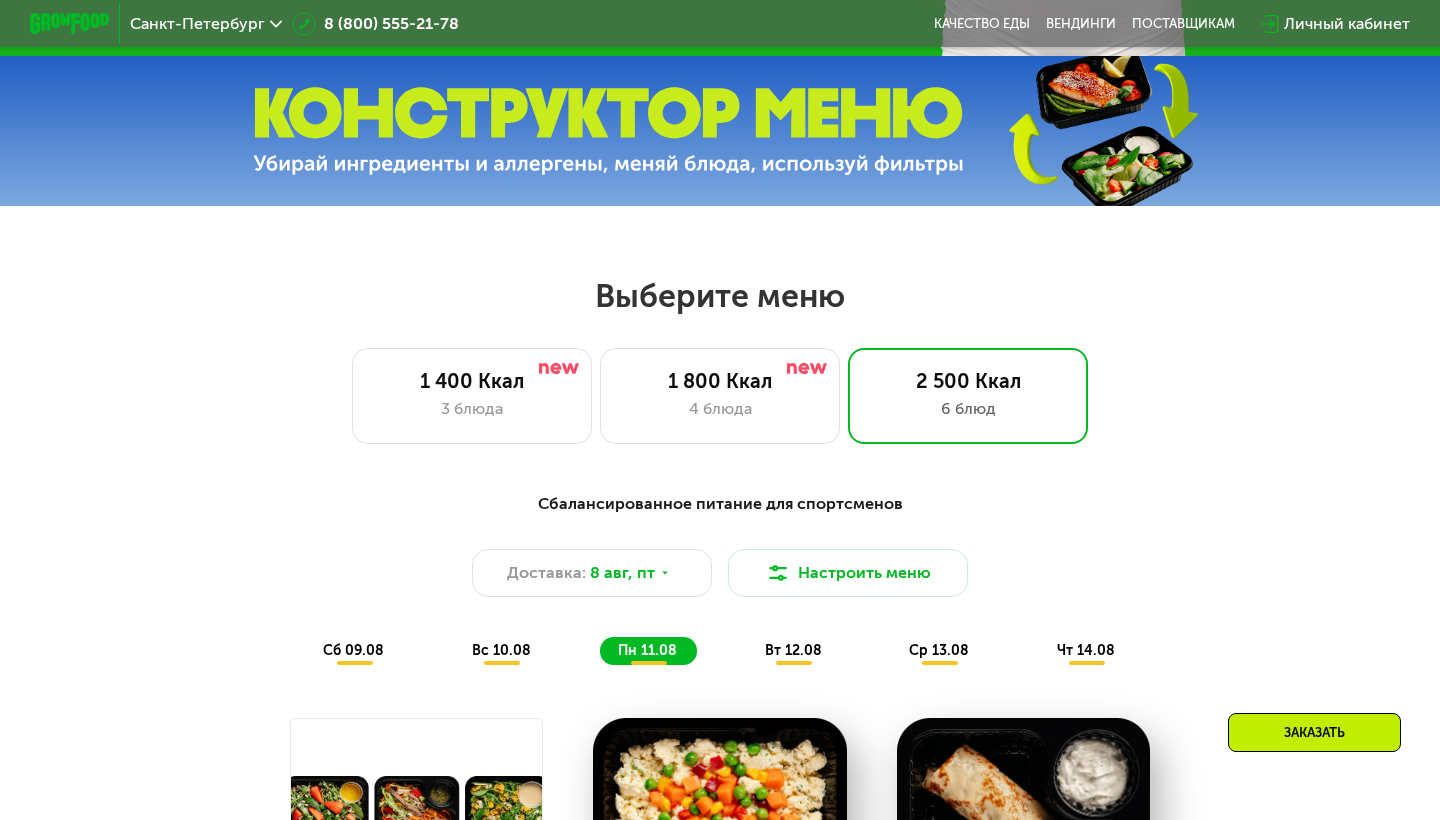 scroll, scrollTop: 624, scrollLeft: 0, axis: vertical 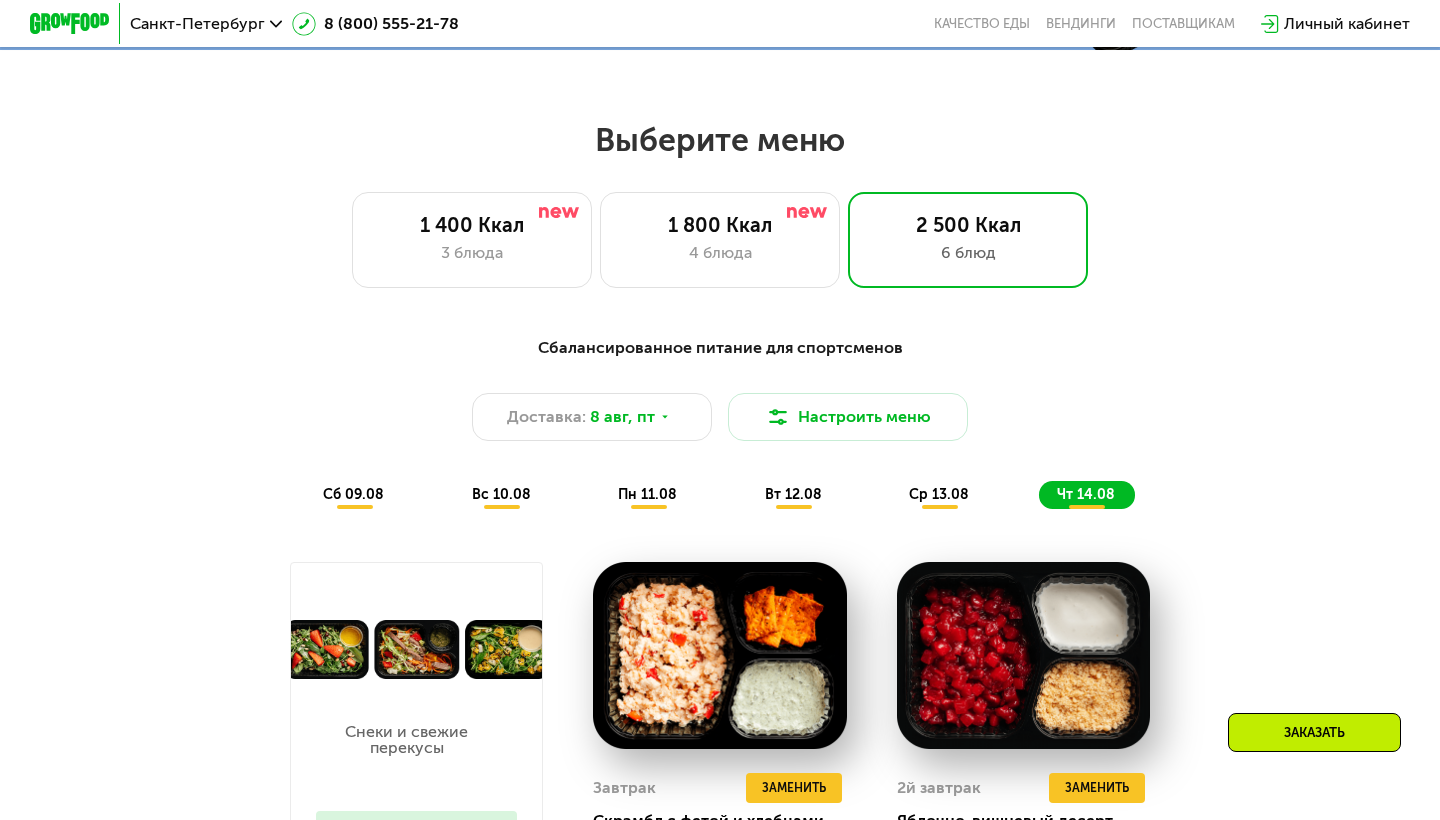 click on "ср 13.08" 